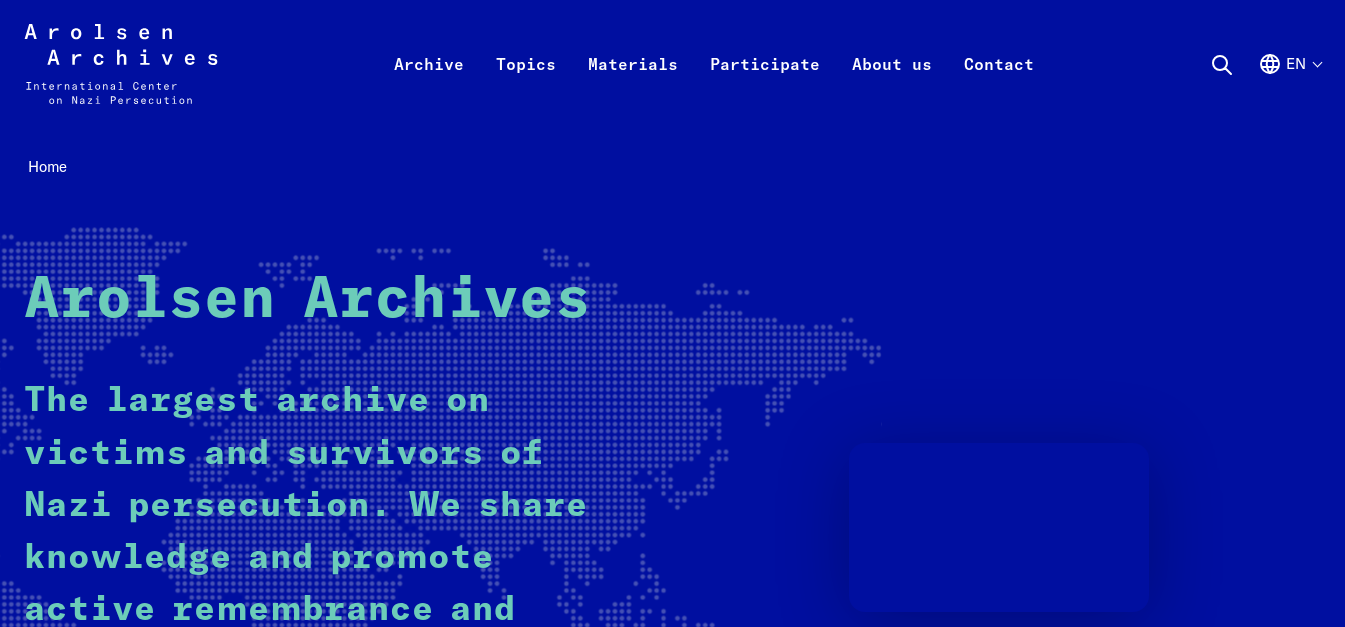 scroll, scrollTop: 0, scrollLeft: 0, axis: both 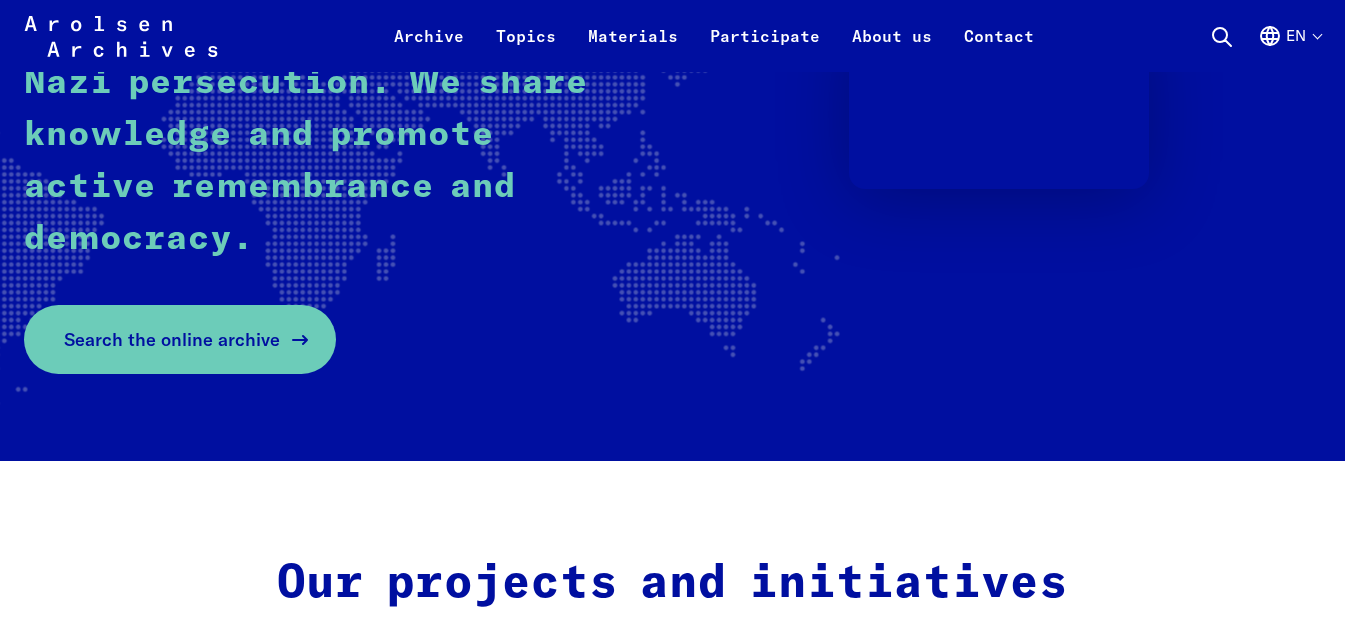 click on "Search the online archive" at bounding box center (172, 339) 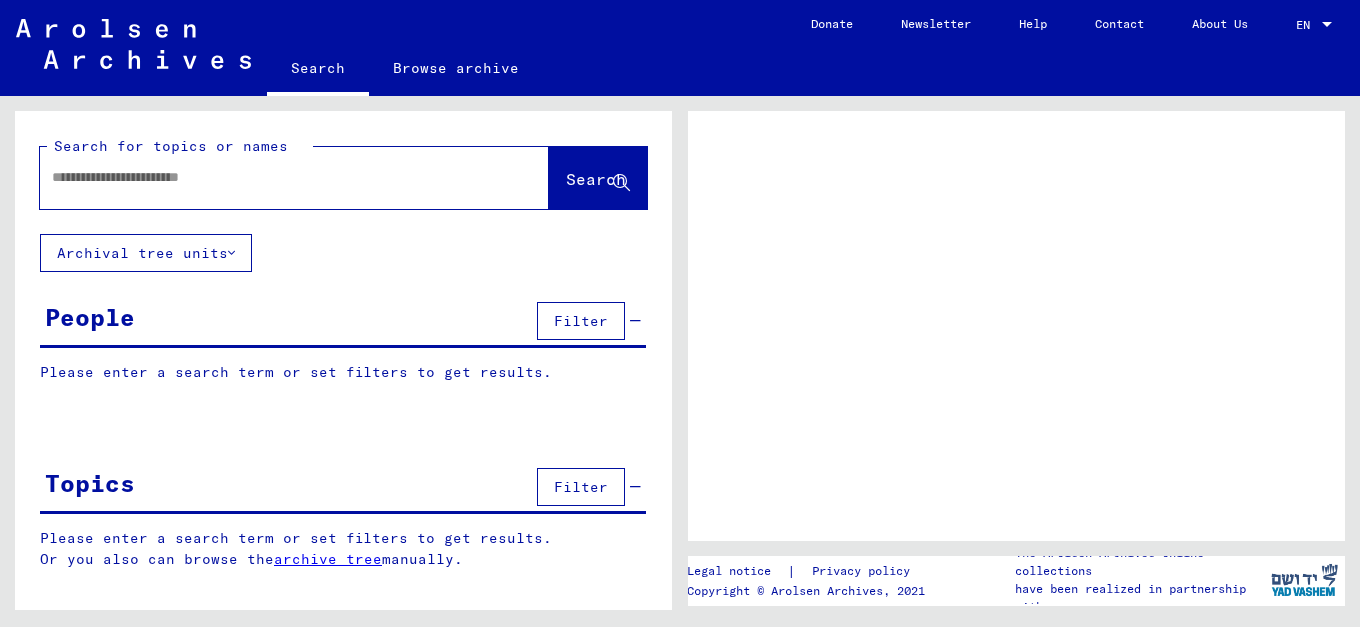 scroll, scrollTop: 0, scrollLeft: 0, axis: both 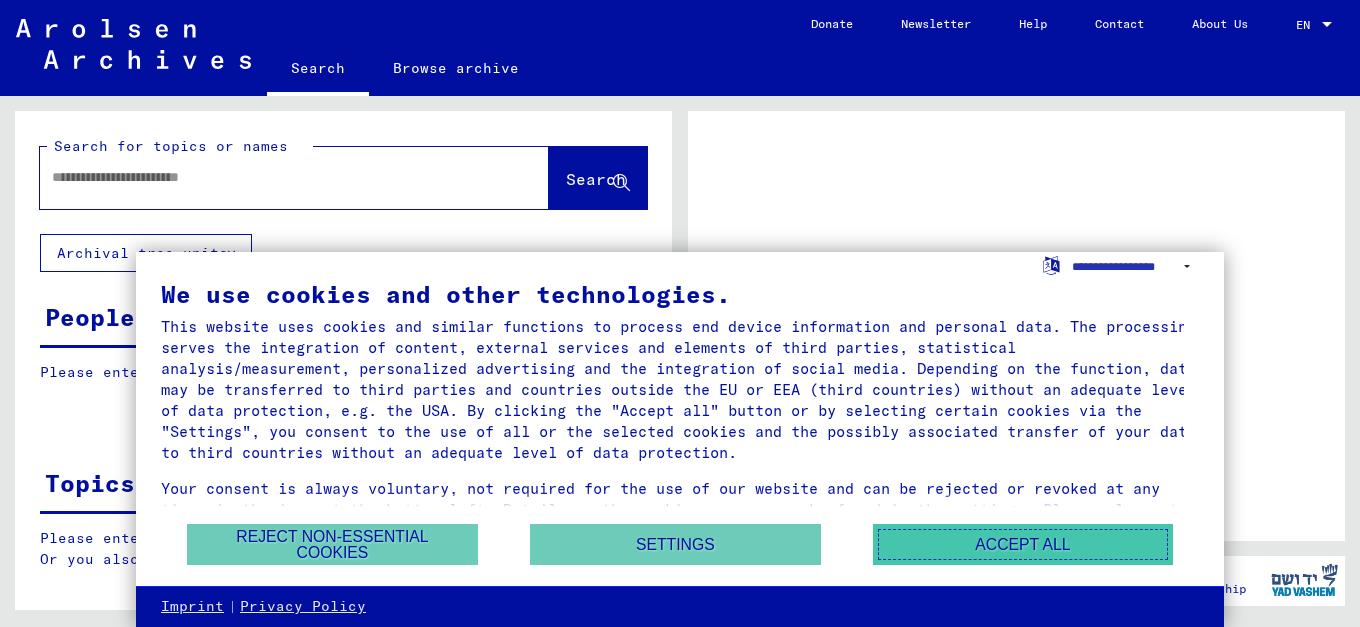 click on "Accept all" at bounding box center [1023, 544] 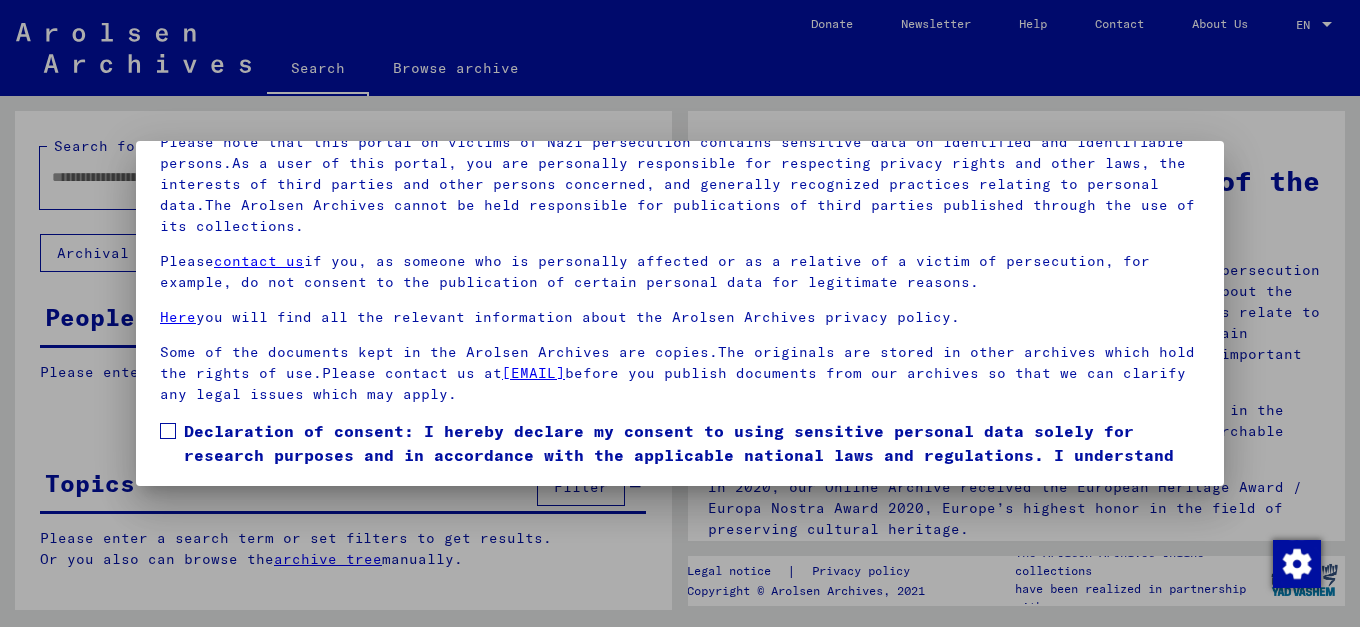 scroll, scrollTop: 163, scrollLeft: 0, axis: vertical 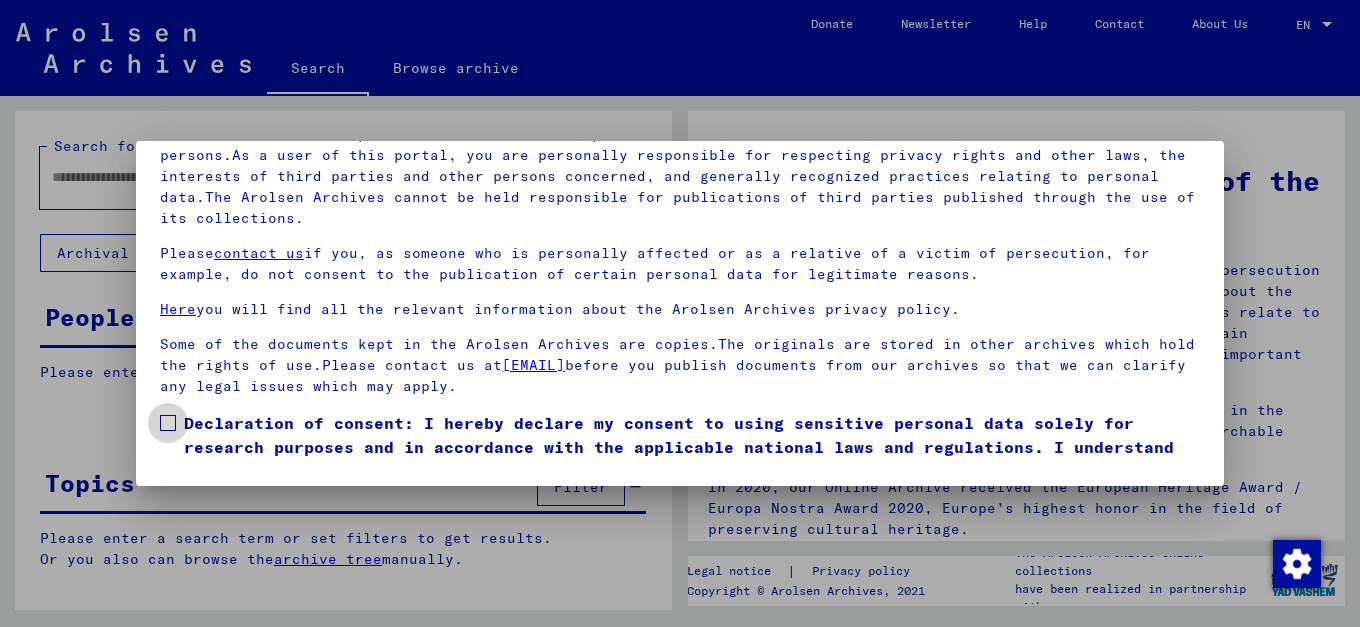click at bounding box center (168, 423) 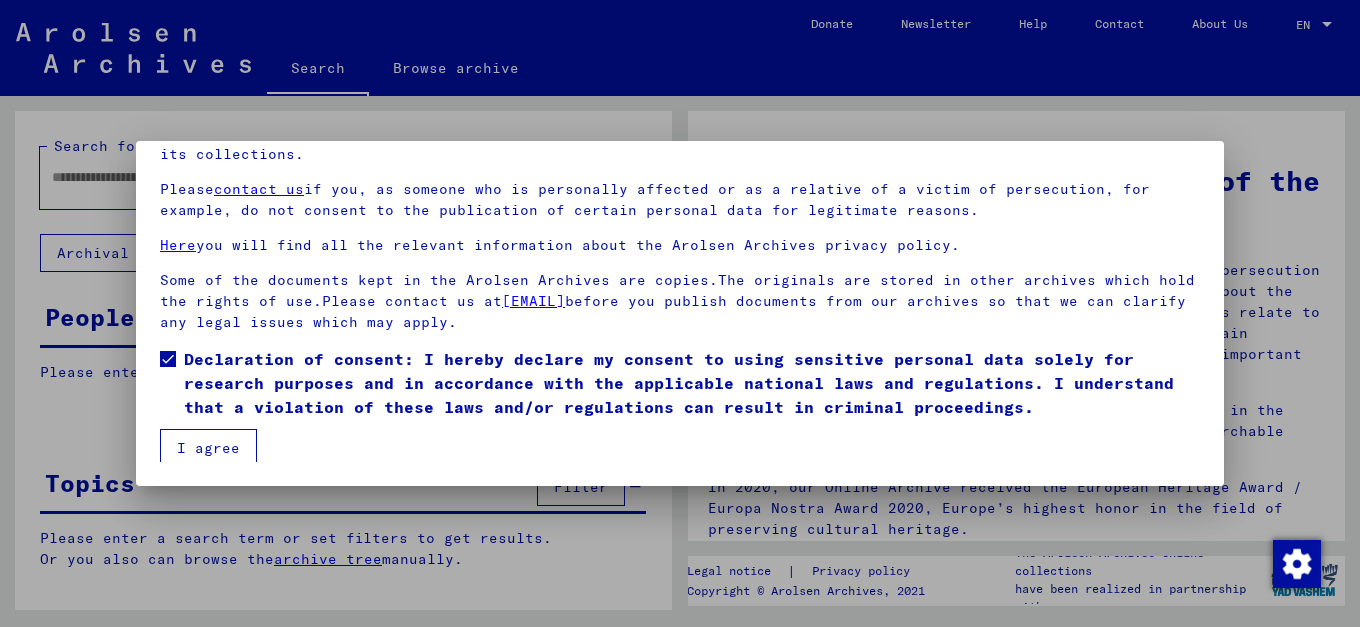 scroll, scrollTop: 69, scrollLeft: 0, axis: vertical 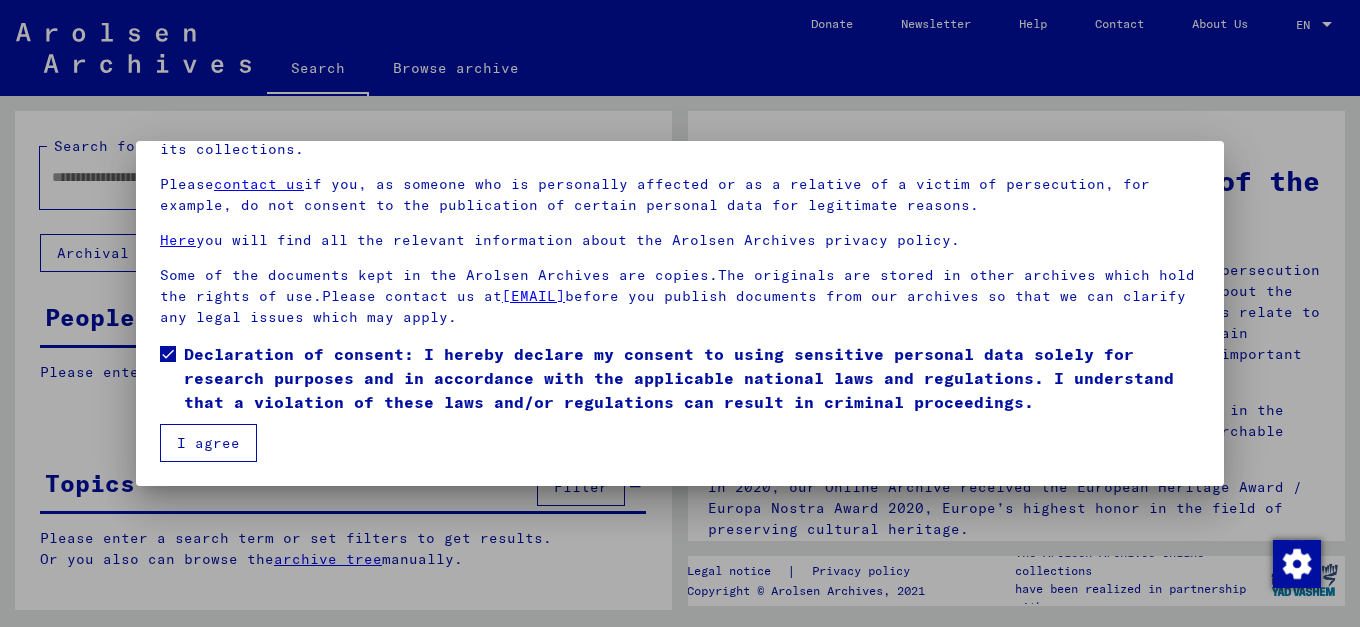 click on "I agree" at bounding box center [208, 443] 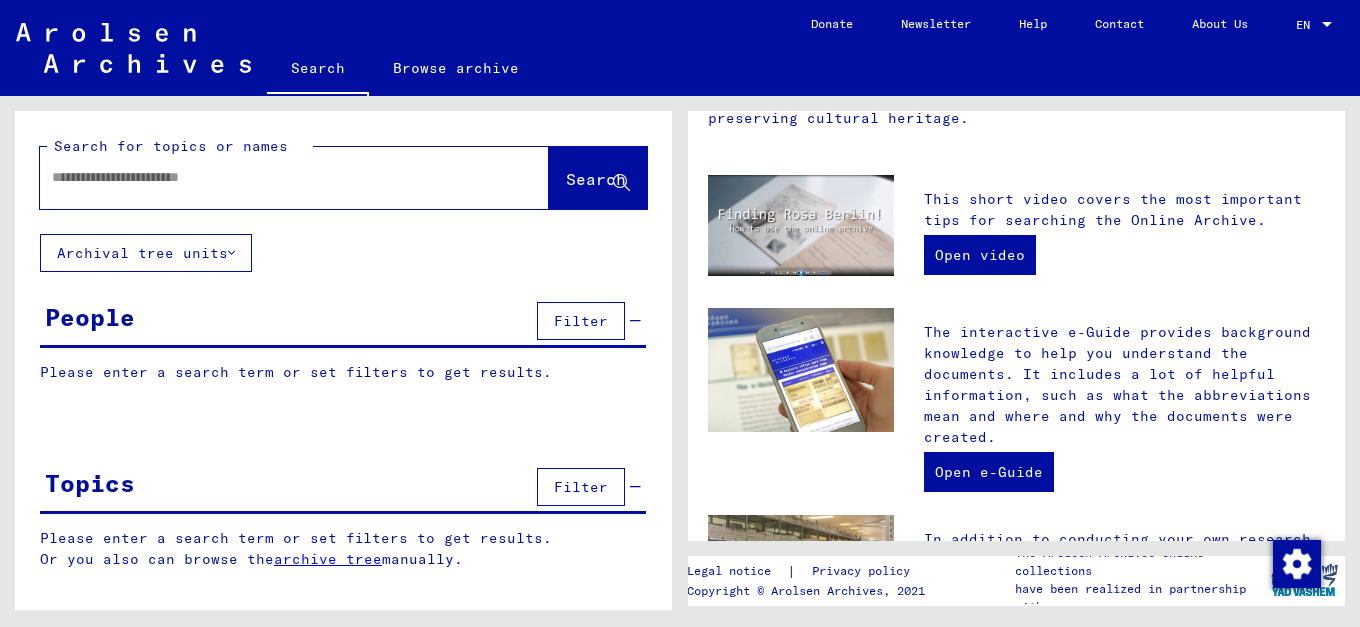 scroll, scrollTop: 418, scrollLeft: 0, axis: vertical 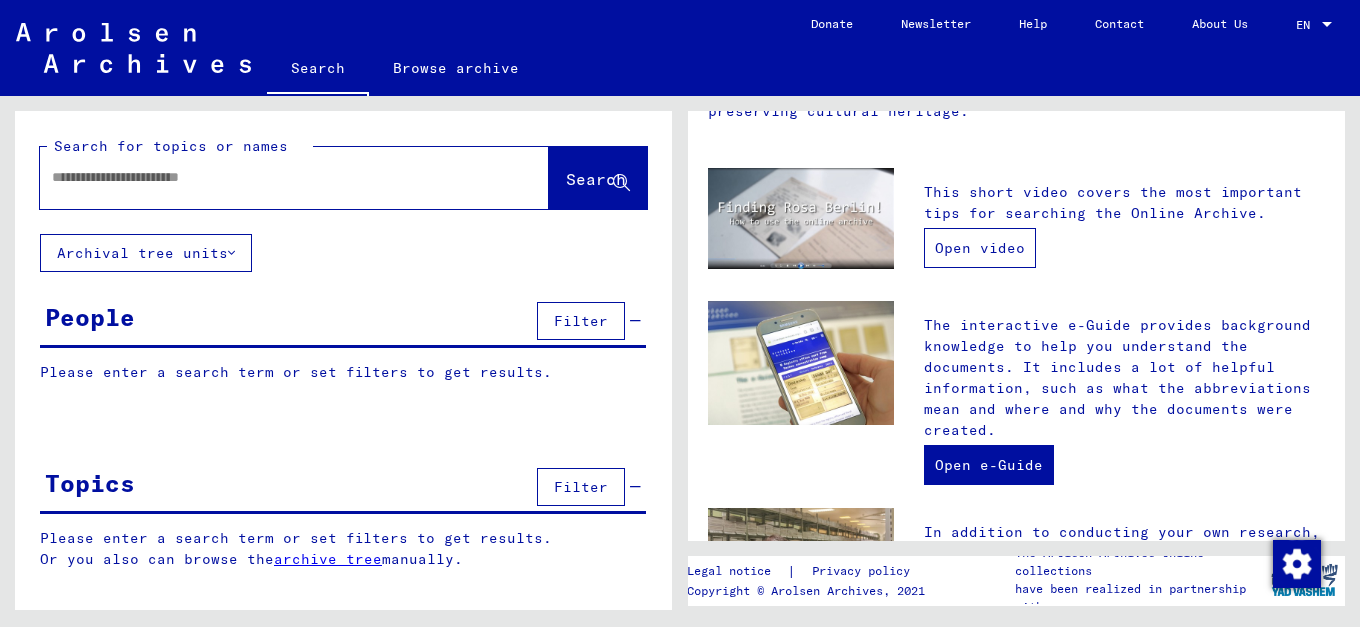 click on "Open video" at bounding box center [980, 248] 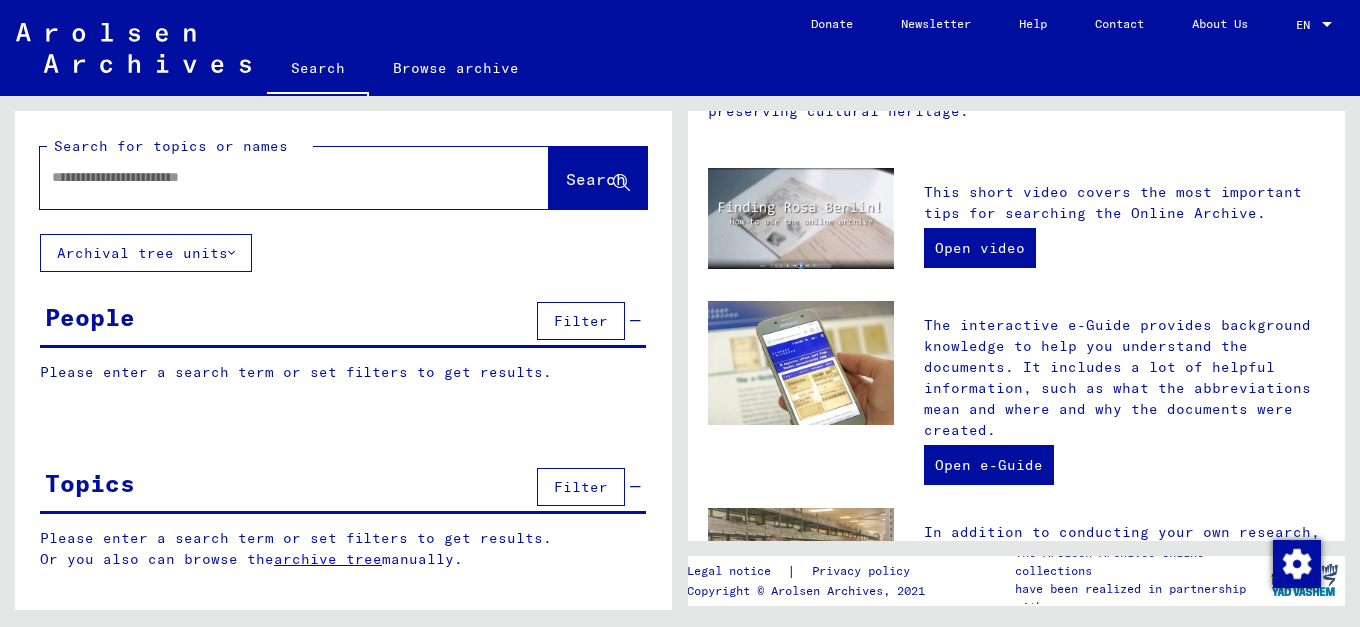 click 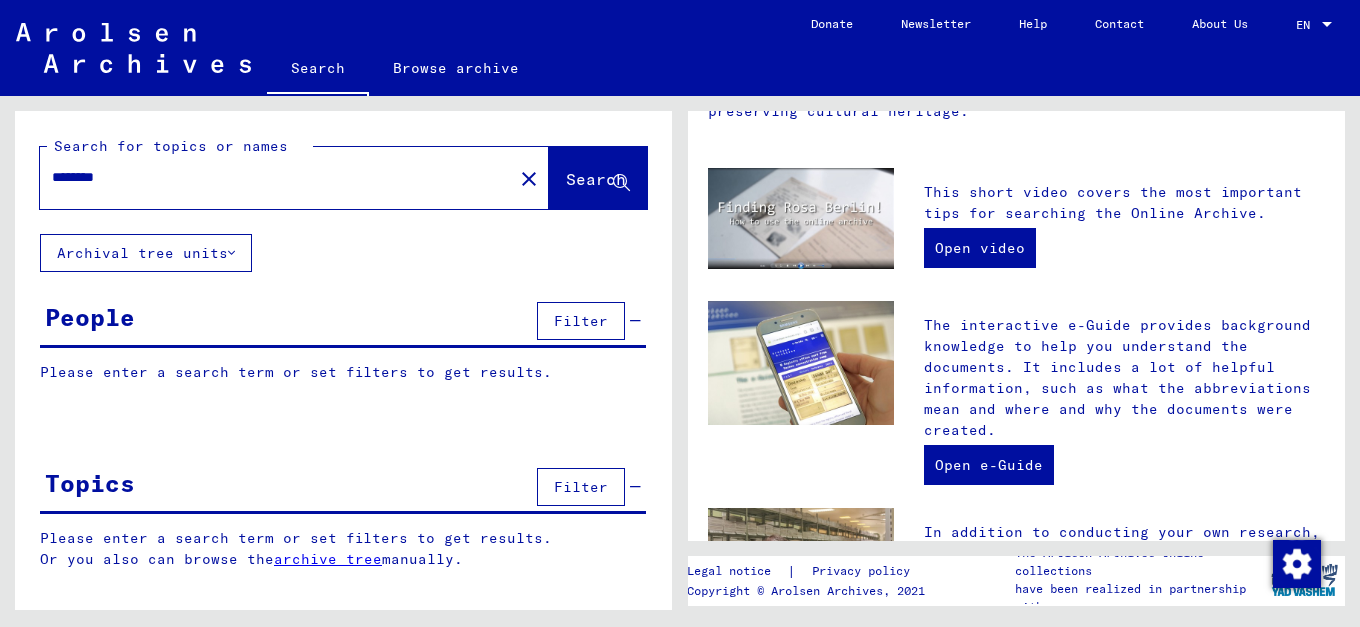 click on "Search" 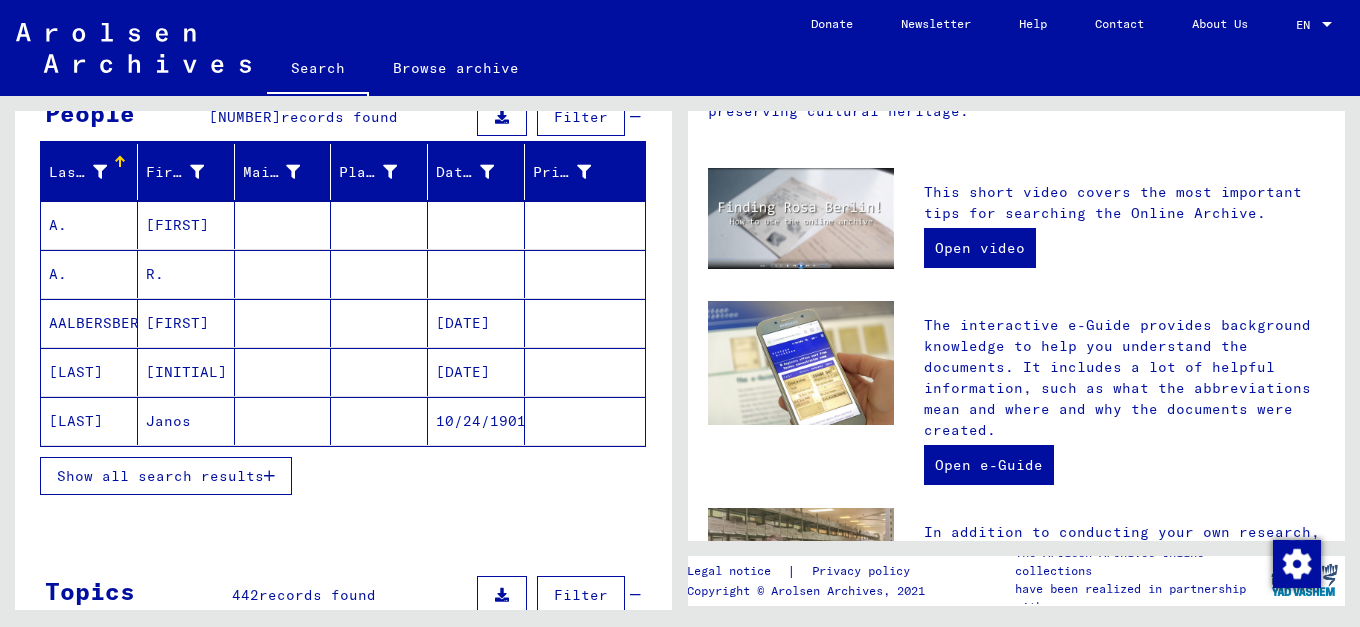 scroll, scrollTop: 213, scrollLeft: 0, axis: vertical 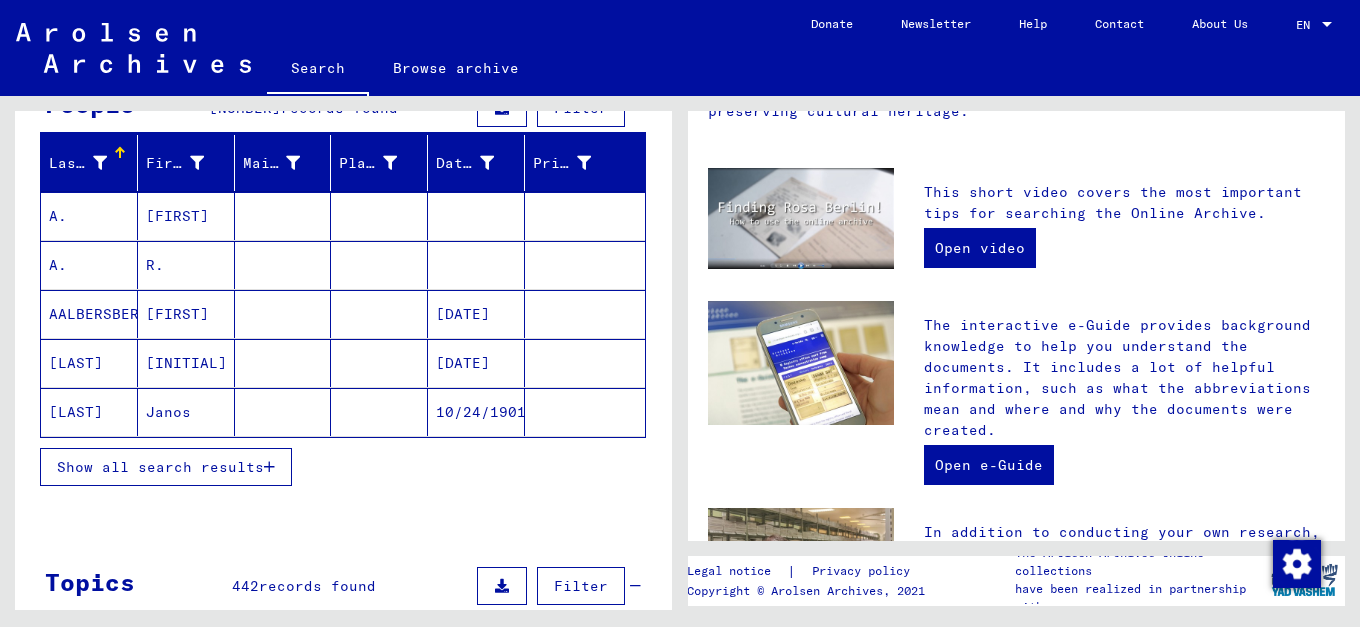 click on "Show all search results" at bounding box center (160, 467) 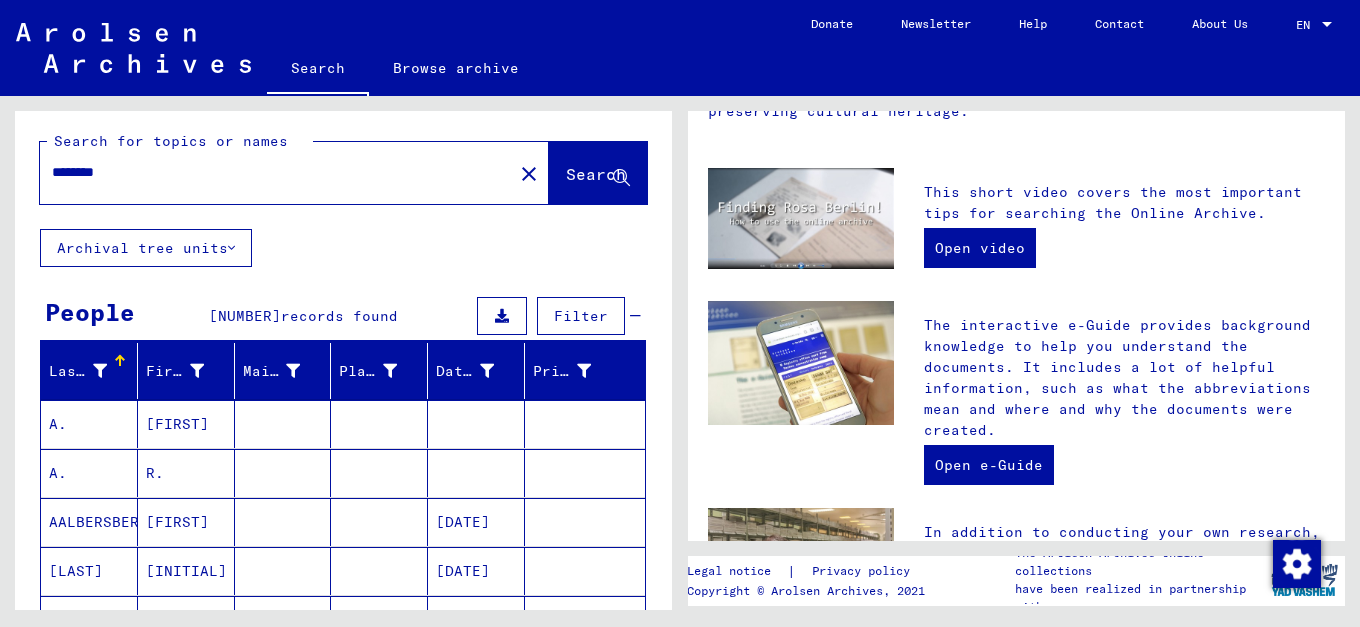 scroll, scrollTop: 0, scrollLeft: 0, axis: both 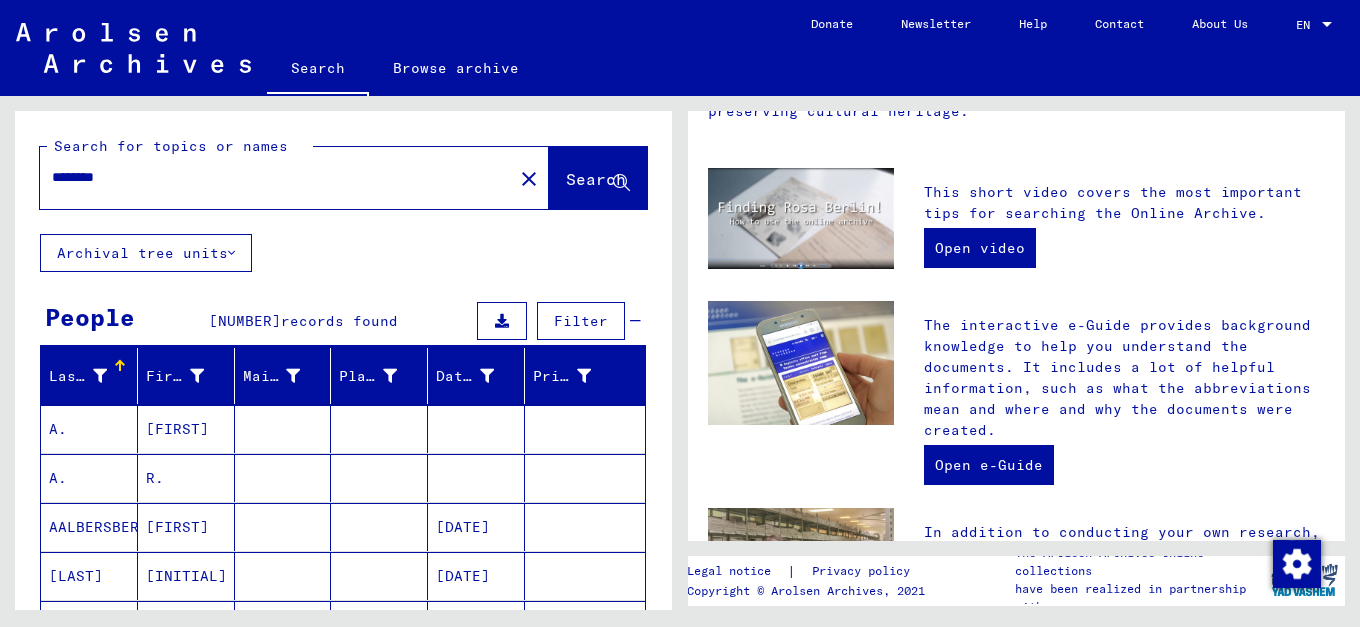click on "Filter" at bounding box center (581, 321) 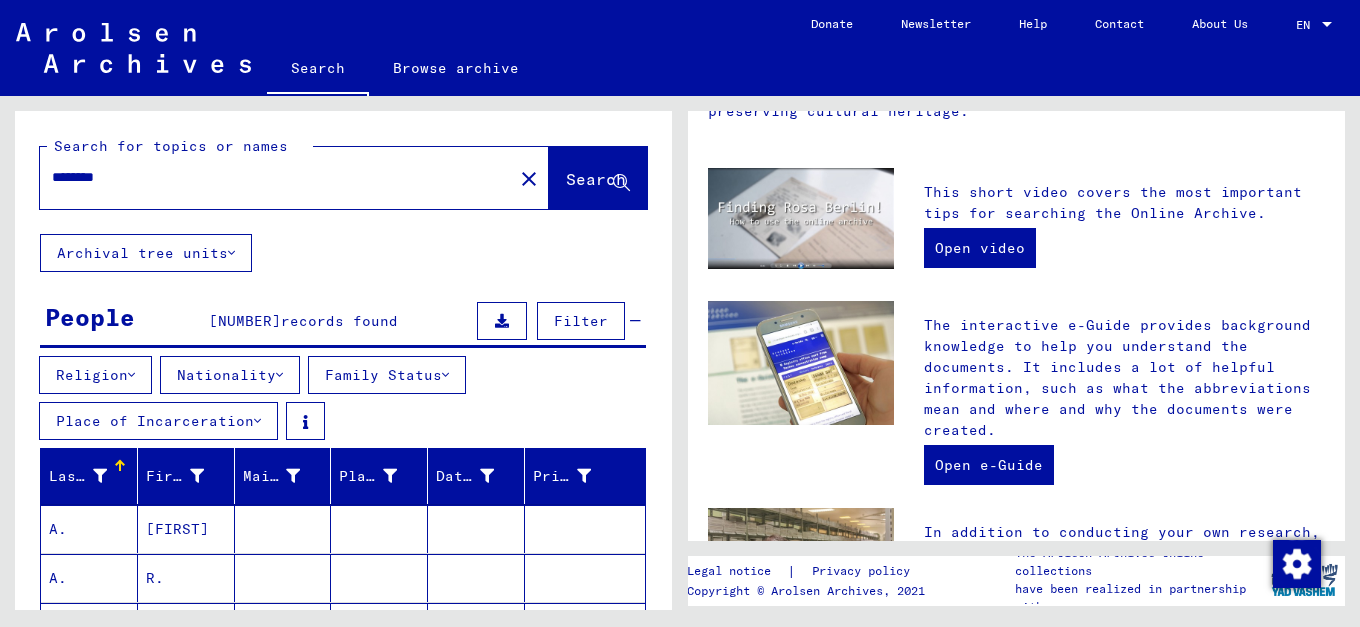 click 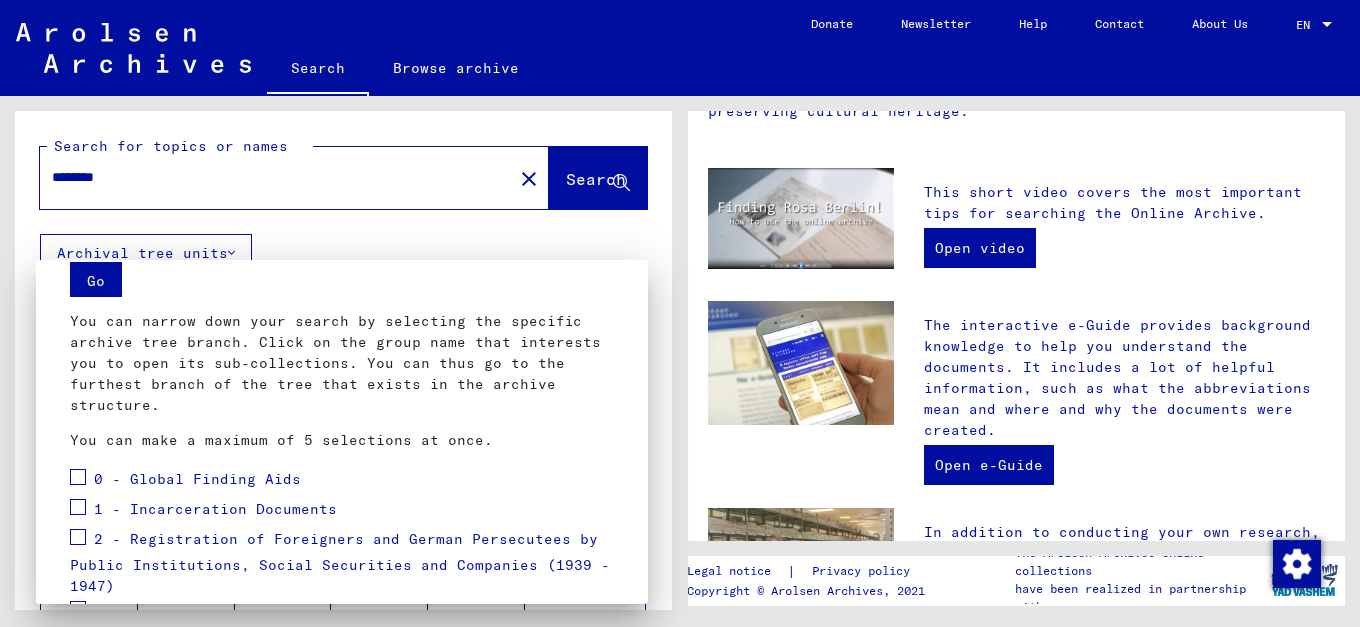 scroll, scrollTop: 0, scrollLeft: 0, axis: both 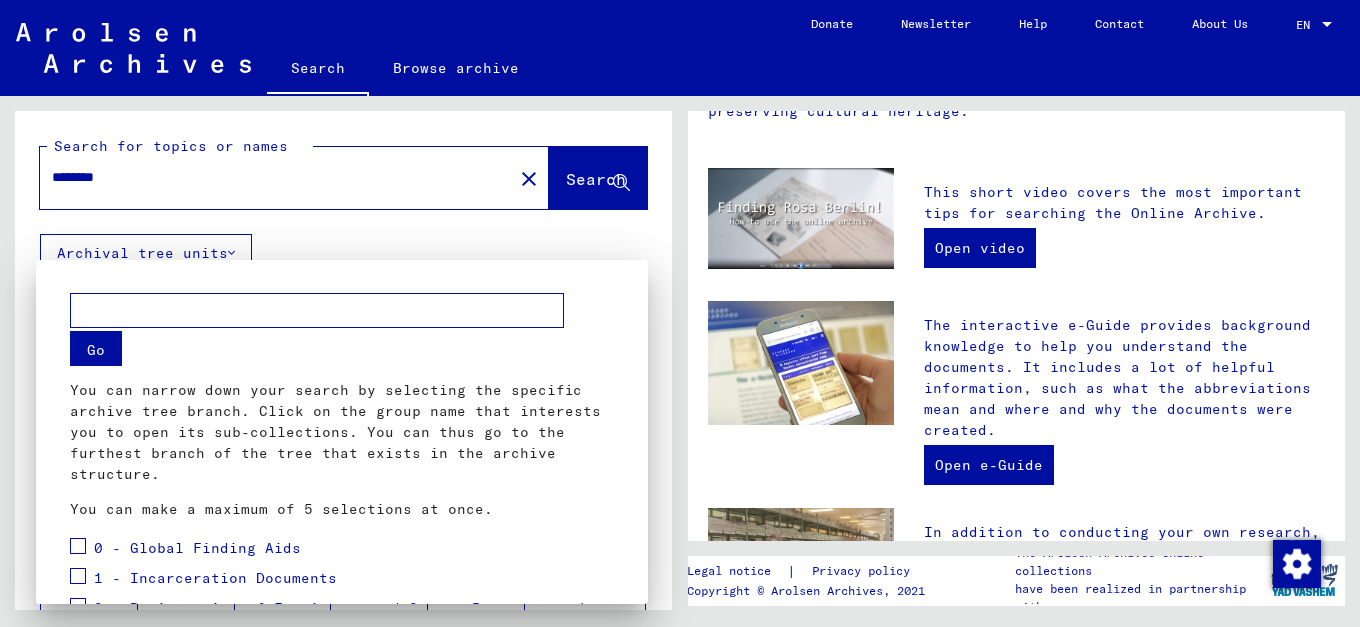 click at bounding box center (680, 313) 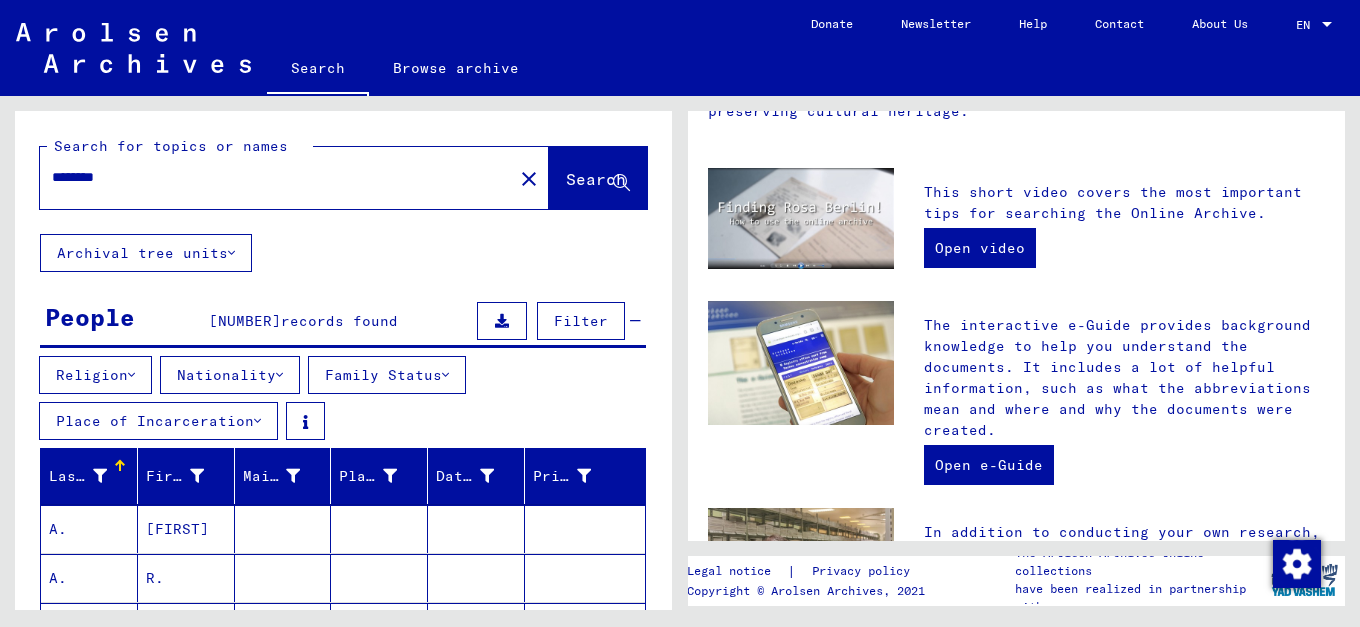 click on "********" at bounding box center (270, 177) 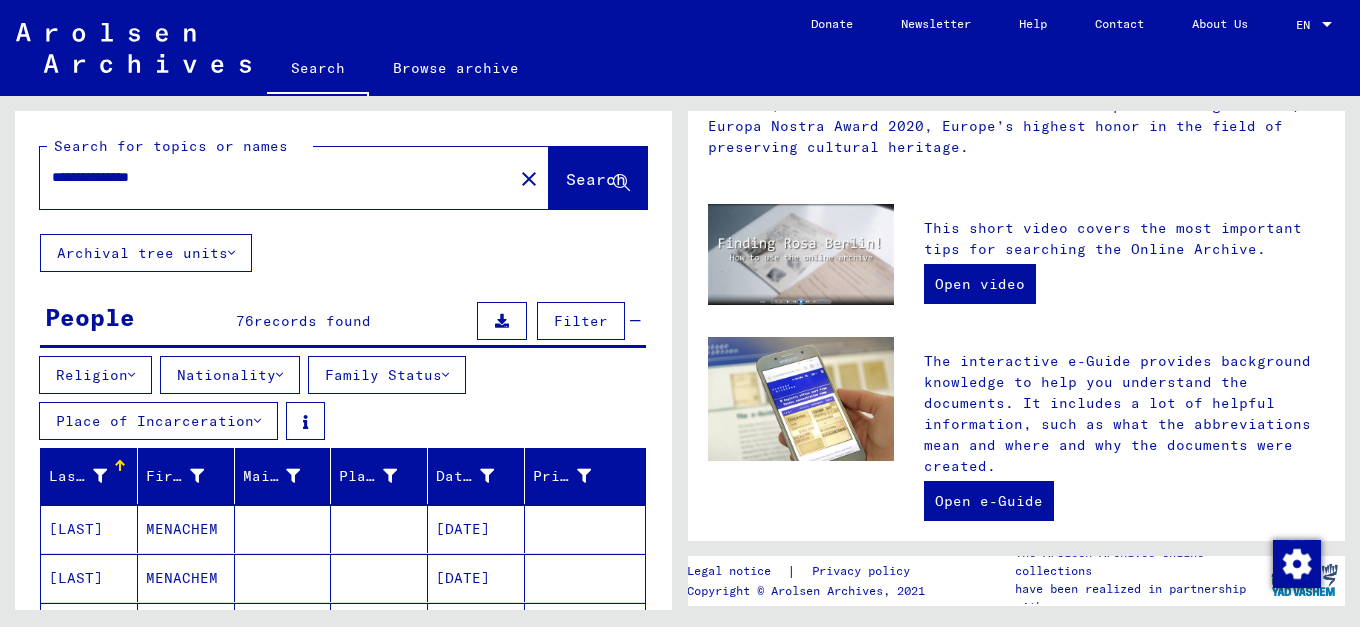 scroll, scrollTop: 336, scrollLeft: 0, axis: vertical 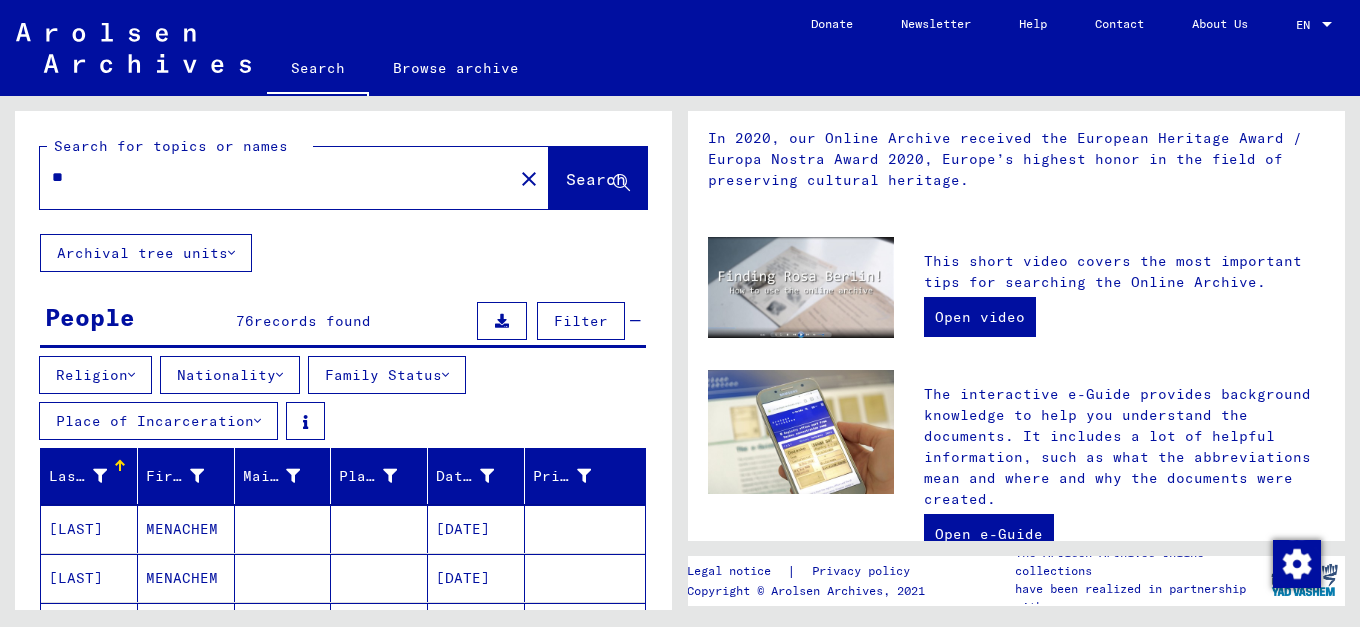 type on "*" 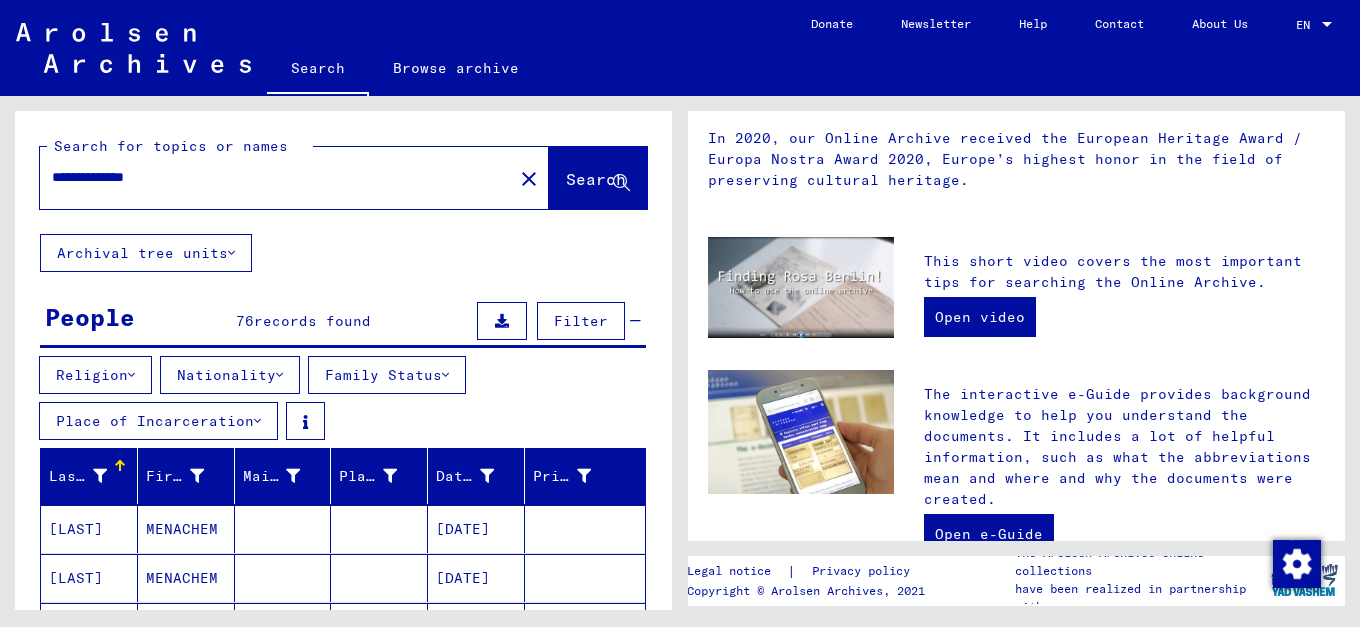 type on "**********" 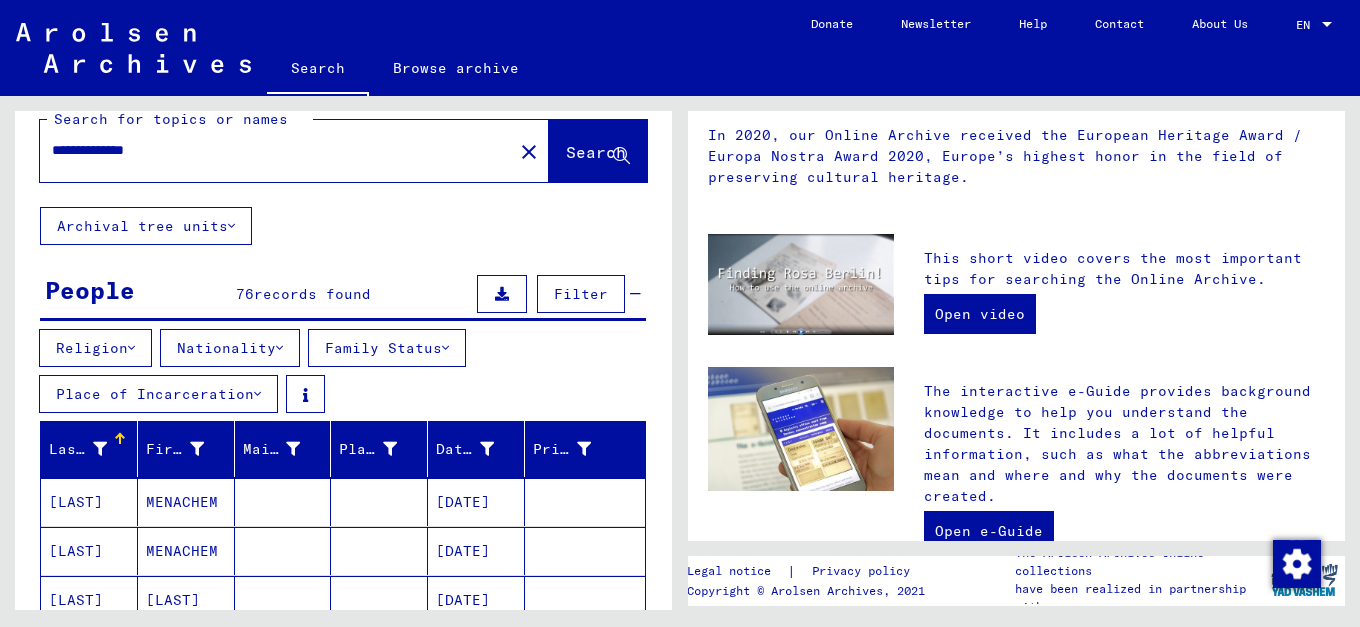 scroll, scrollTop: 0, scrollLeft: 0, axis: both 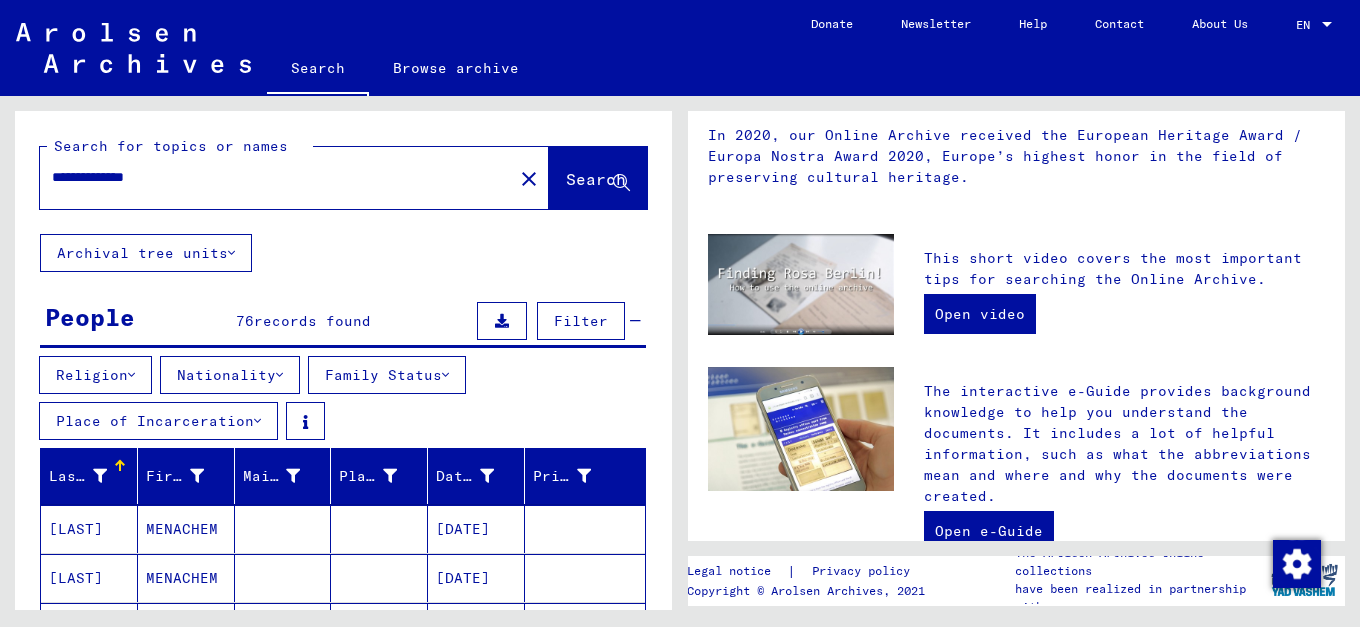 click on "close" 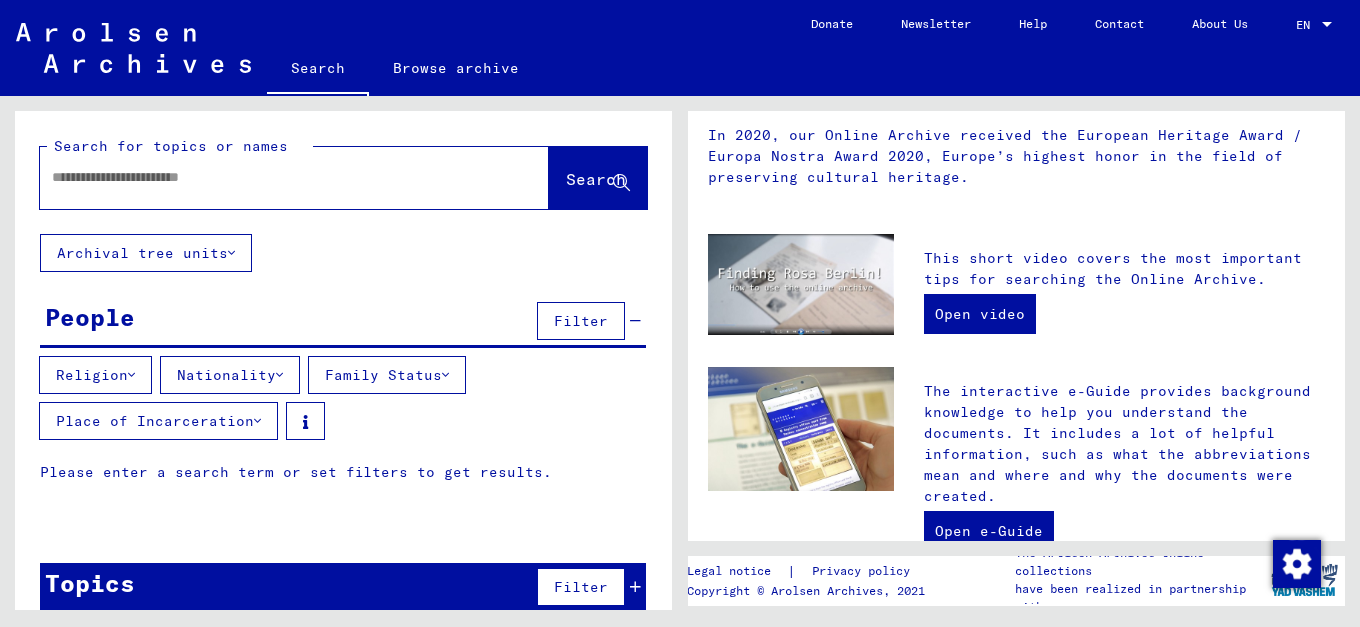 click 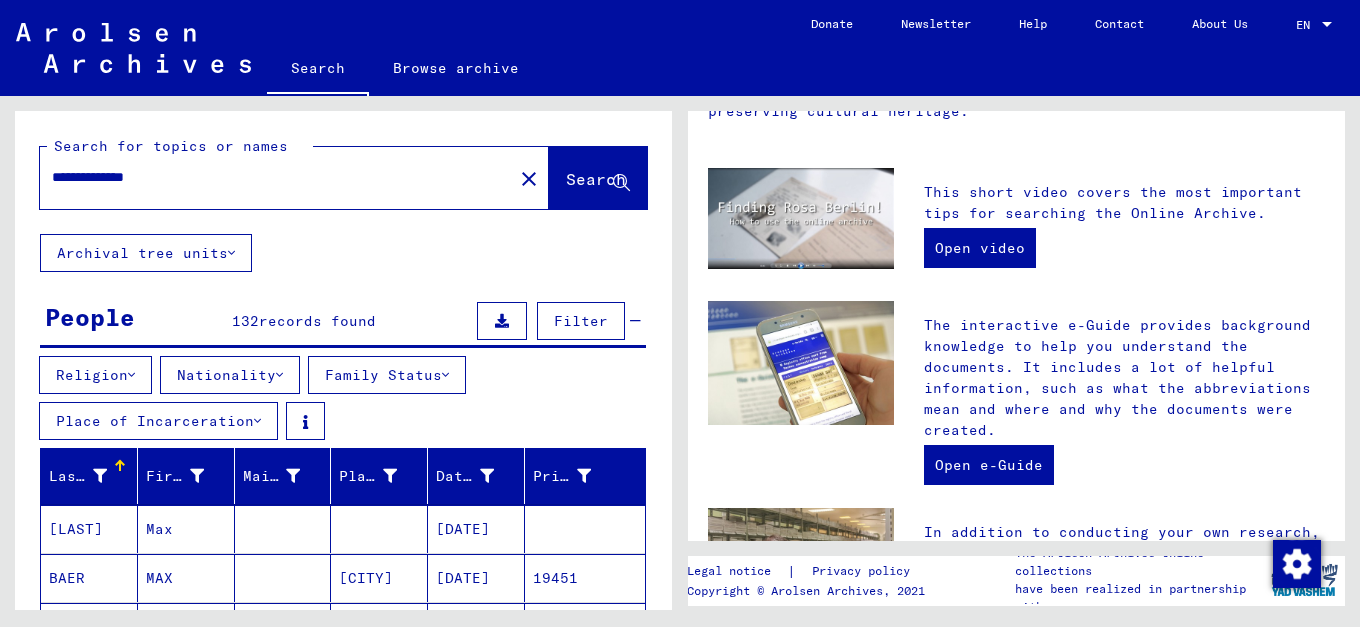 scroll, scrollTop: 392, scrollLeft: 0, axis: vertical 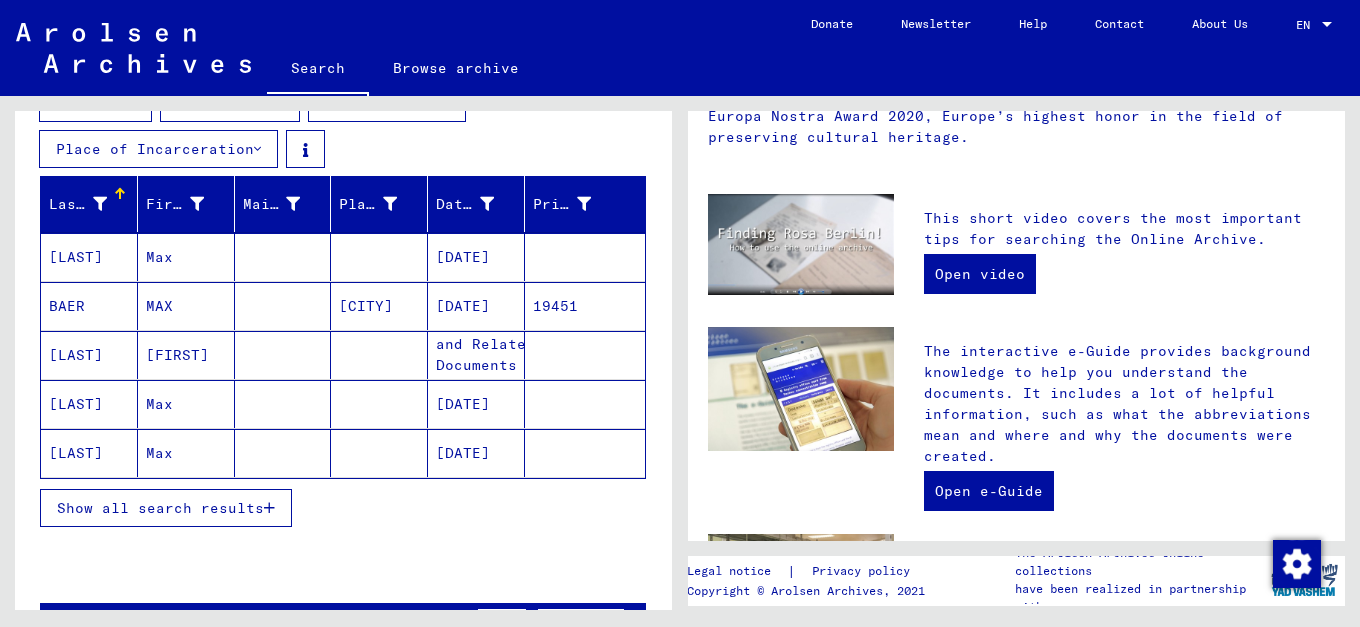 click on "[CITY]" at bounding box center [379, 355] 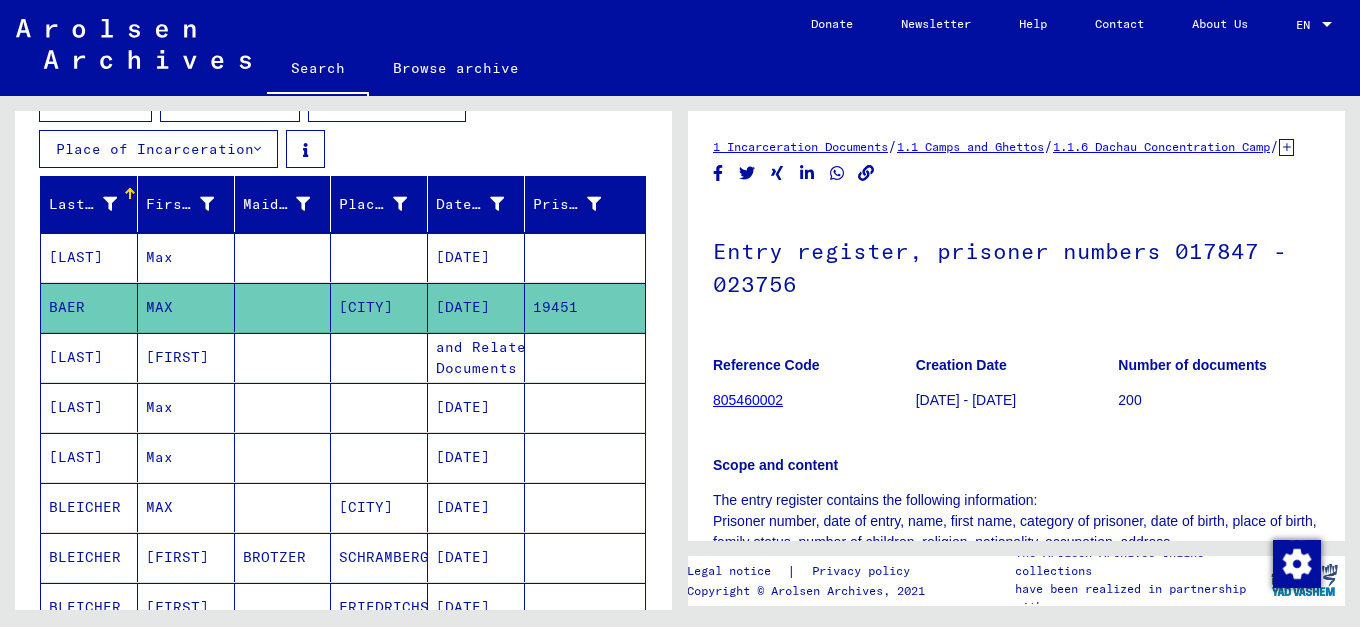 scroll, scrollTop: 0, scrollLeft: 0, axis: both 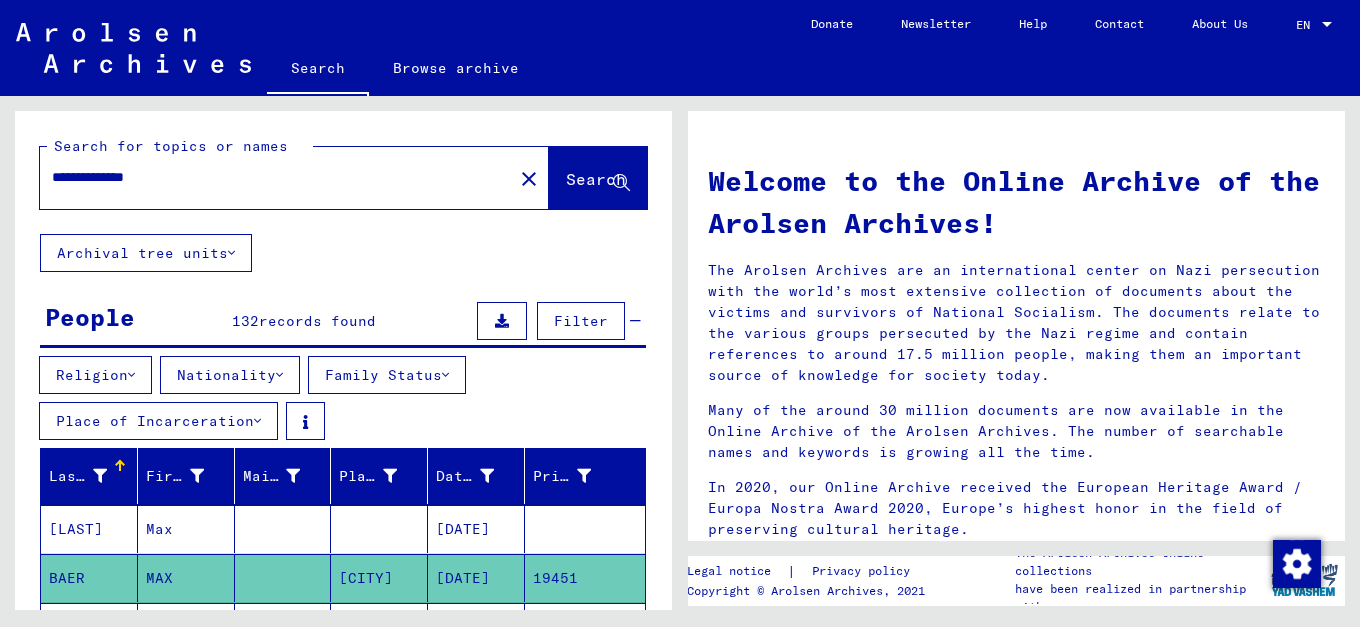 click on "**********" at bounding box center (270, 177) 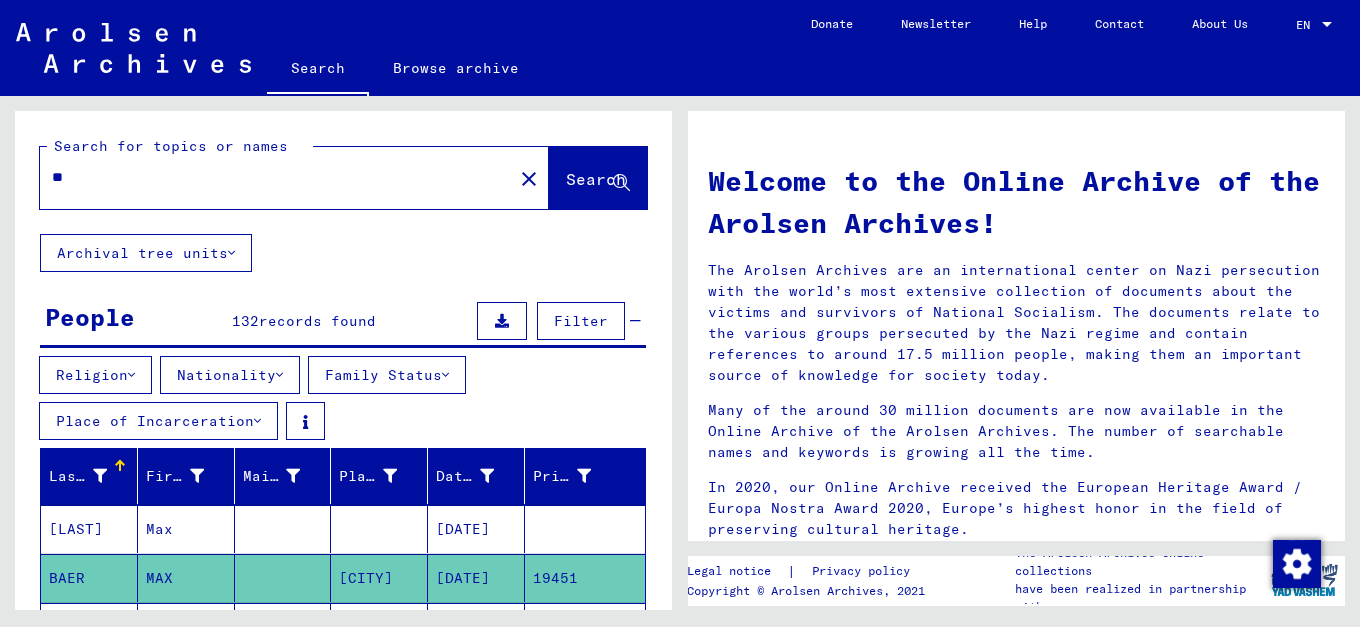 type on "*" 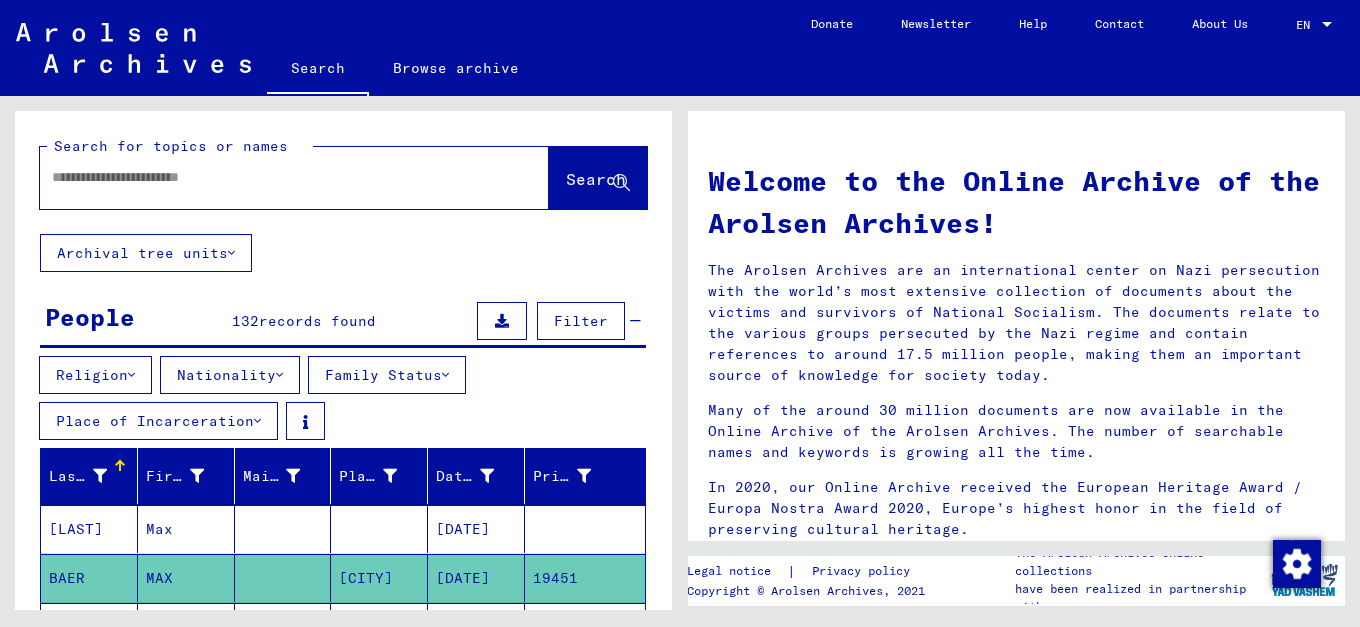 click at bounding box center (445, 375) 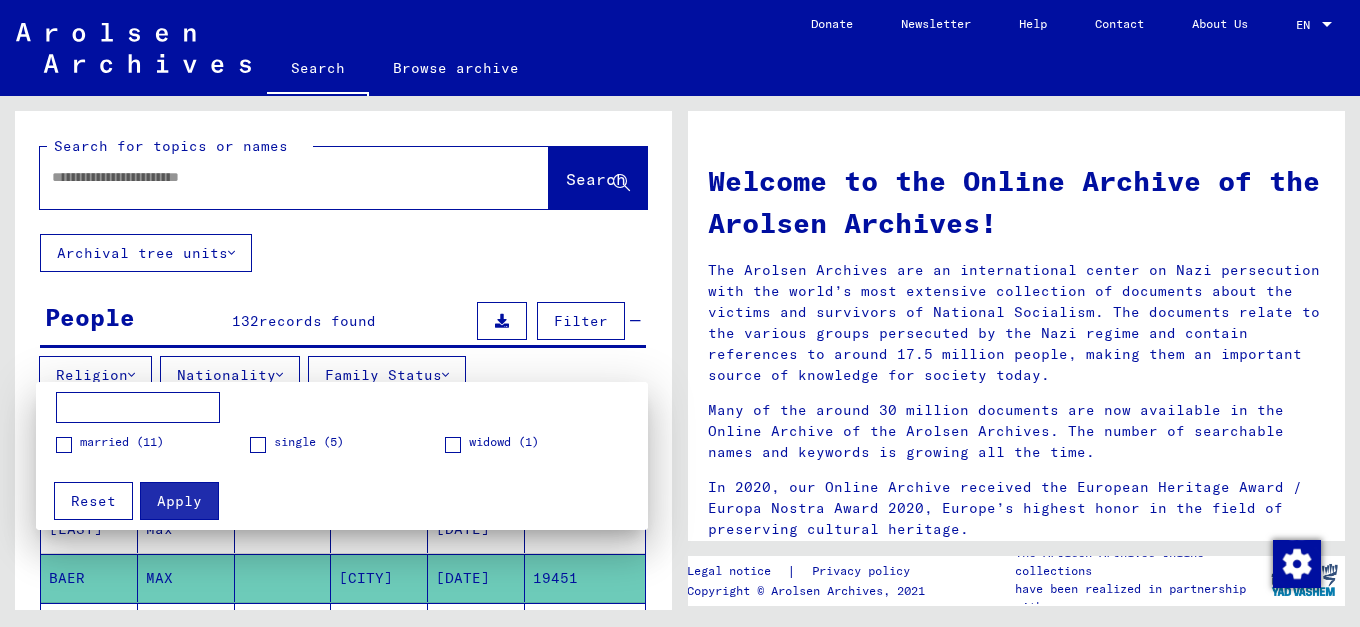 click at bounding box center [64, 445] 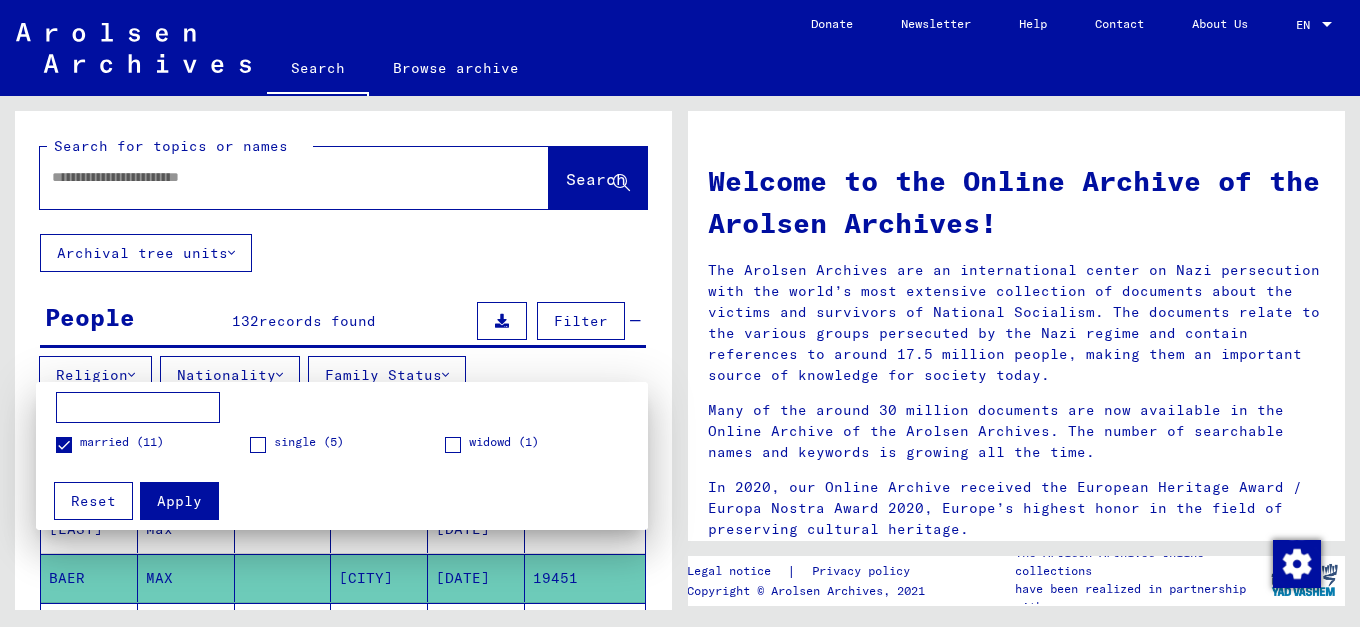 click at bounding box center (680, 313) 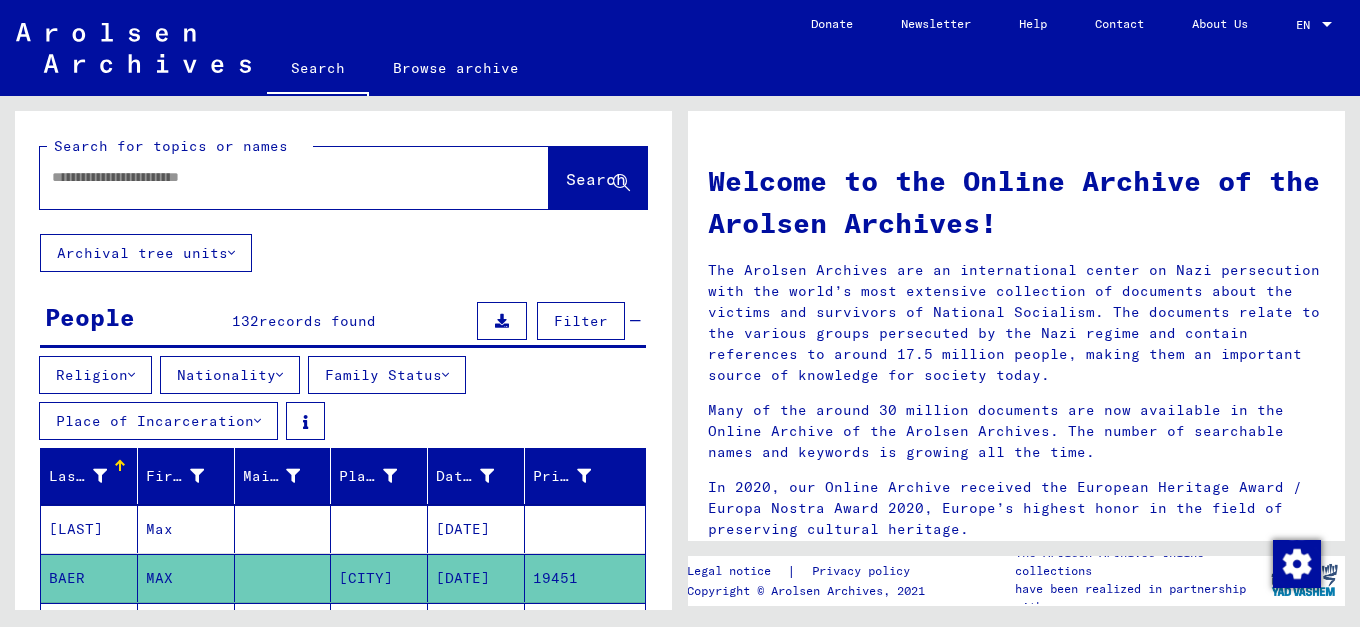 click at bounding box center (270, 177) 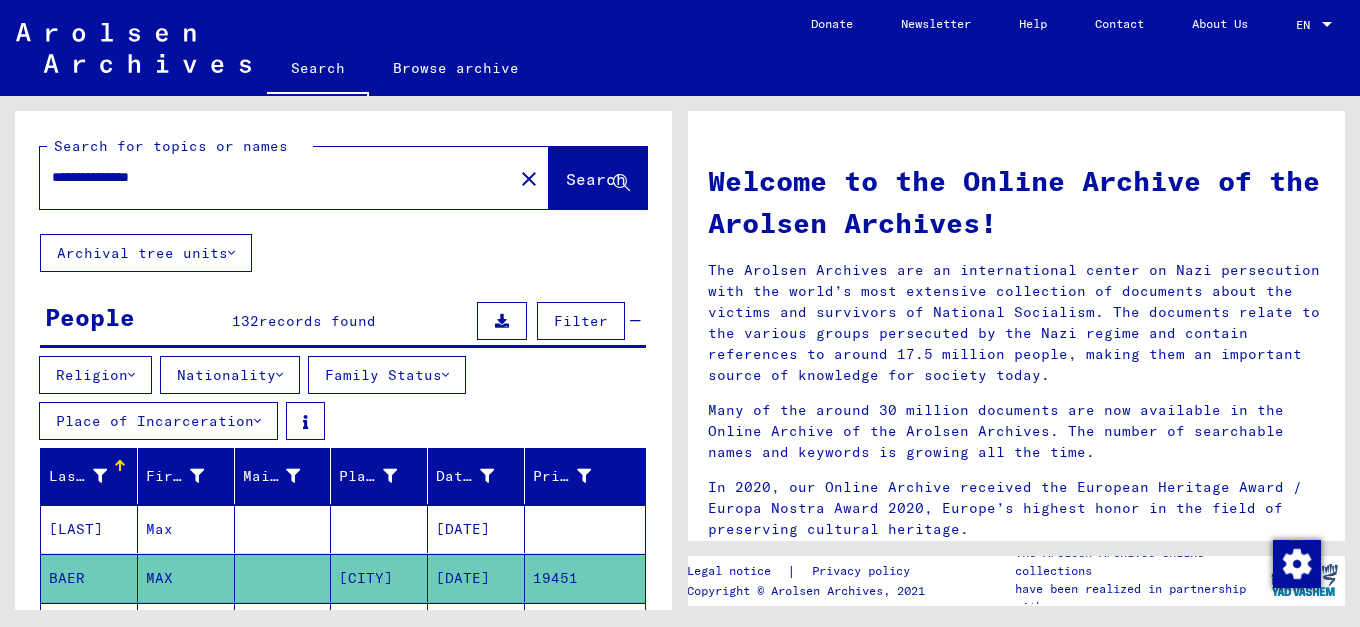 click at bounding box center (445, 375) 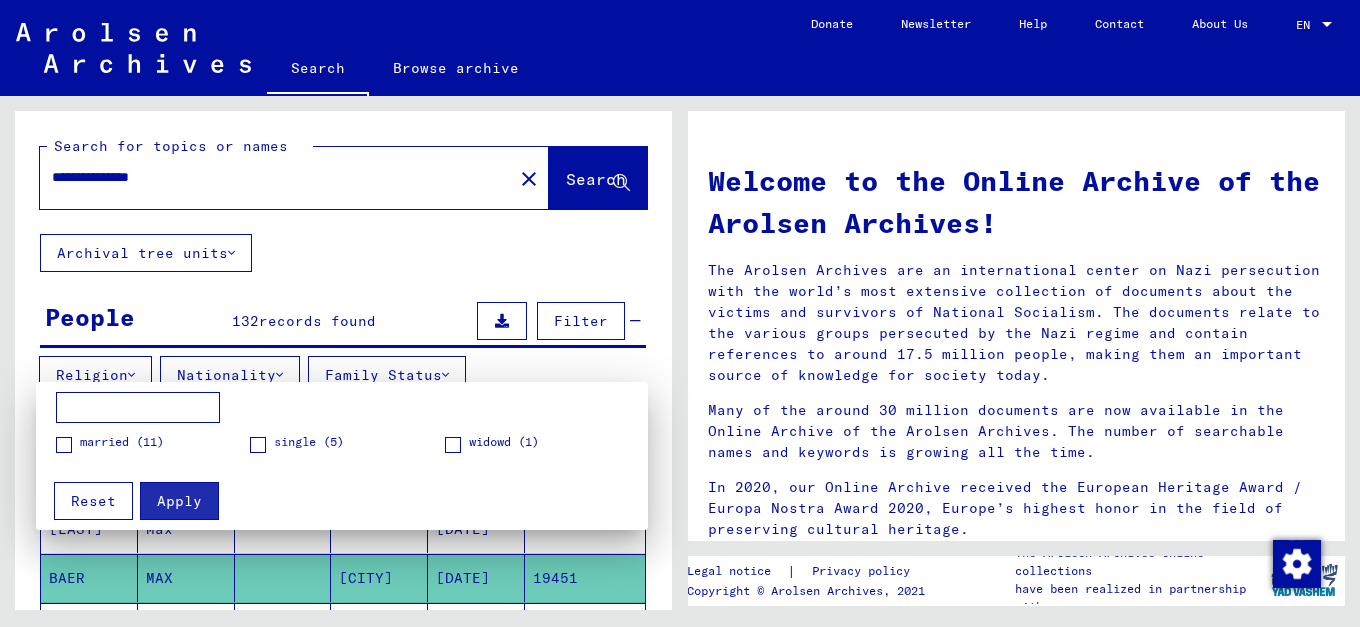 click at bounding box center (64, 445) 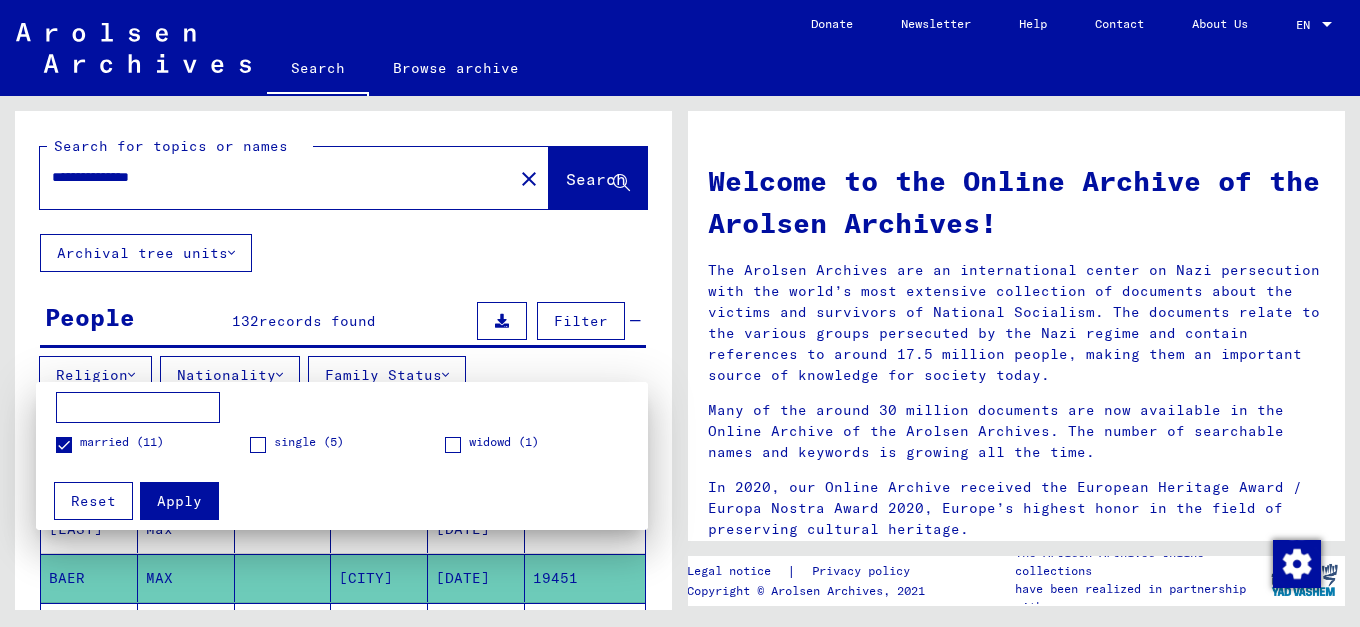 click at bounding box center [680, 313] 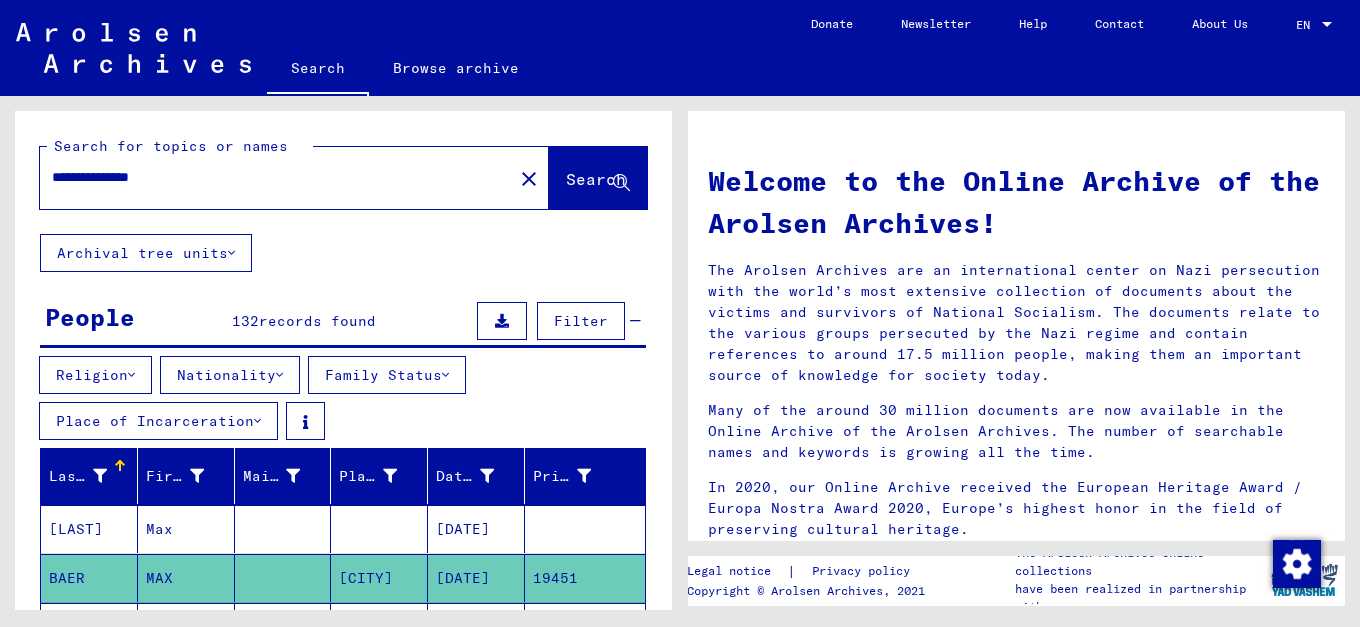 click on "Religion" at bounding box center (95, 375) 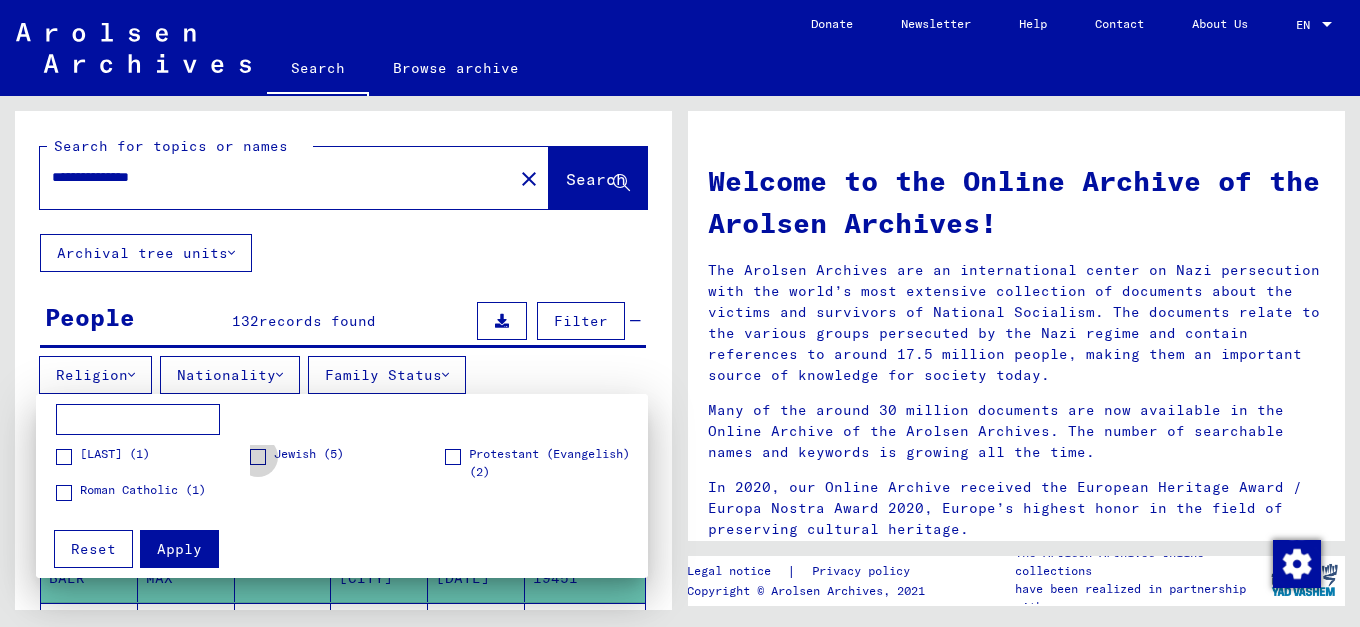 click at bounding box center [258, 457] 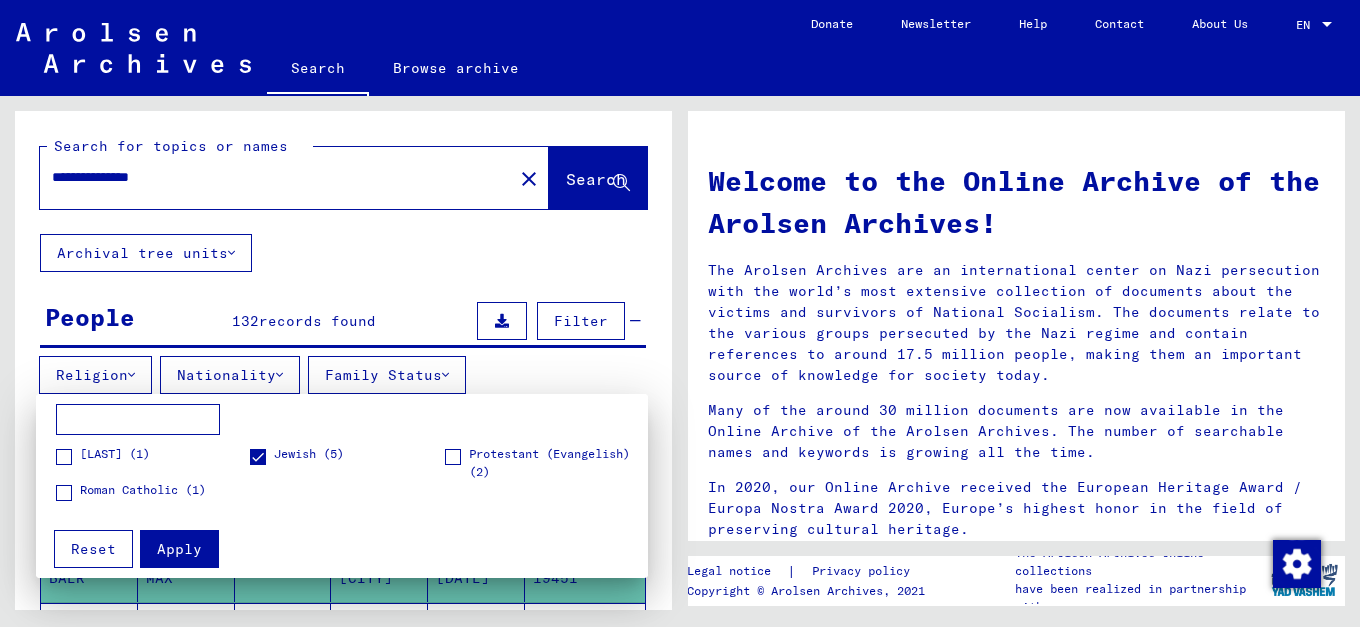 click on "Apply" at bounding box center (179, 549) 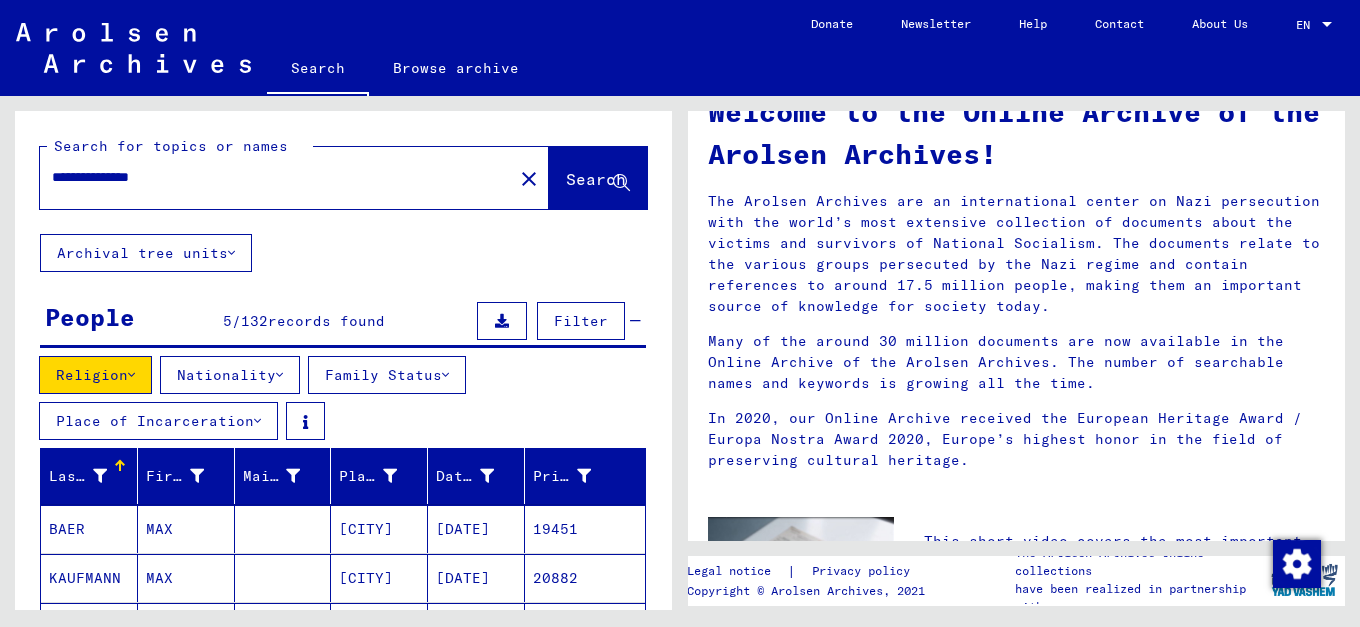 scroll, scrollTop: 0, scrollLeft: 0, axis: both 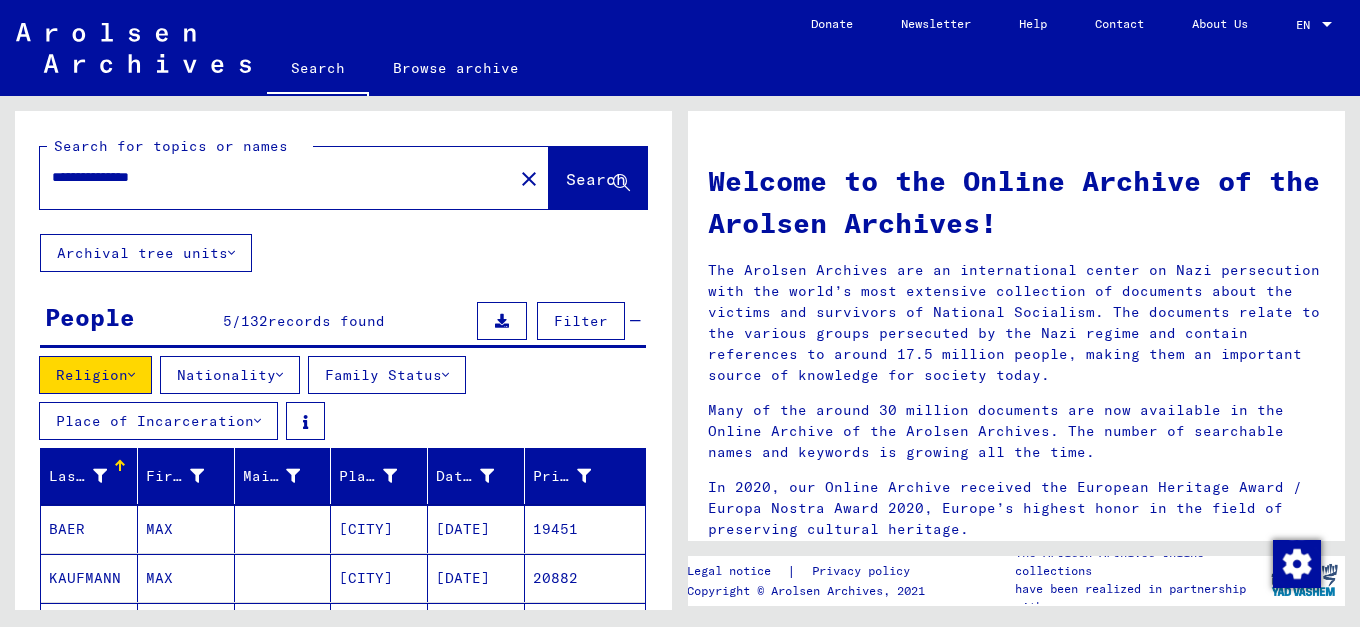 click on "**********" at bounding box center [270, 177] 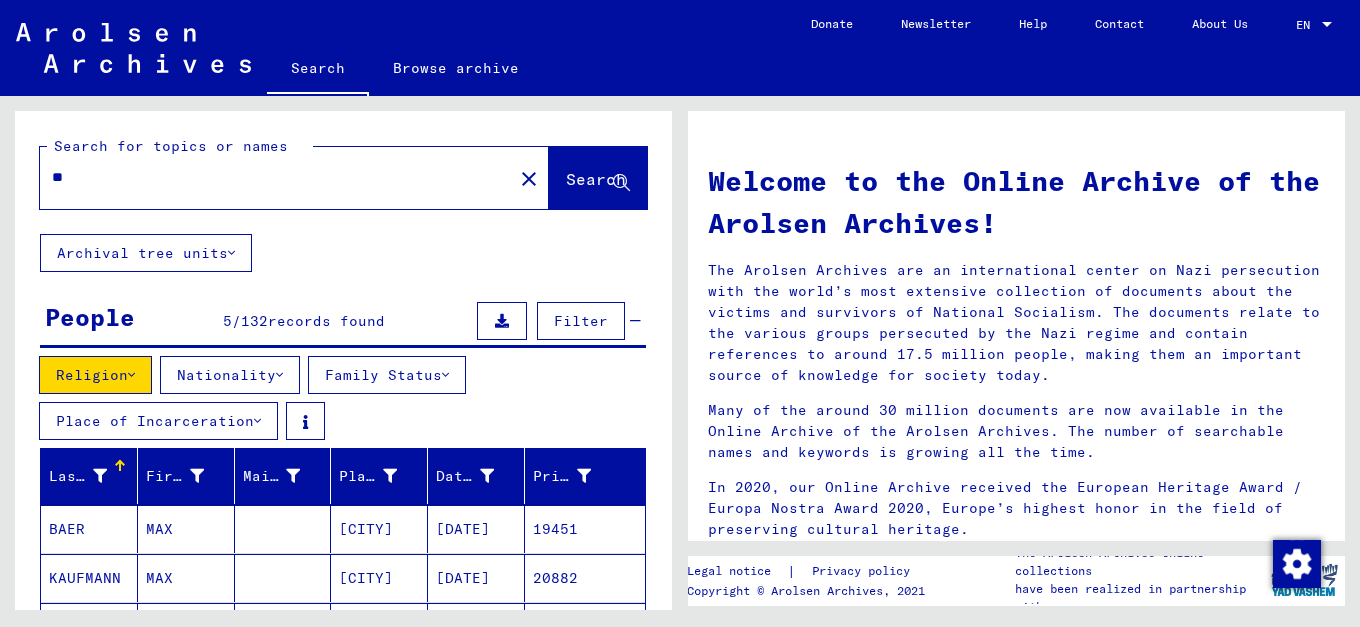 type on "*" 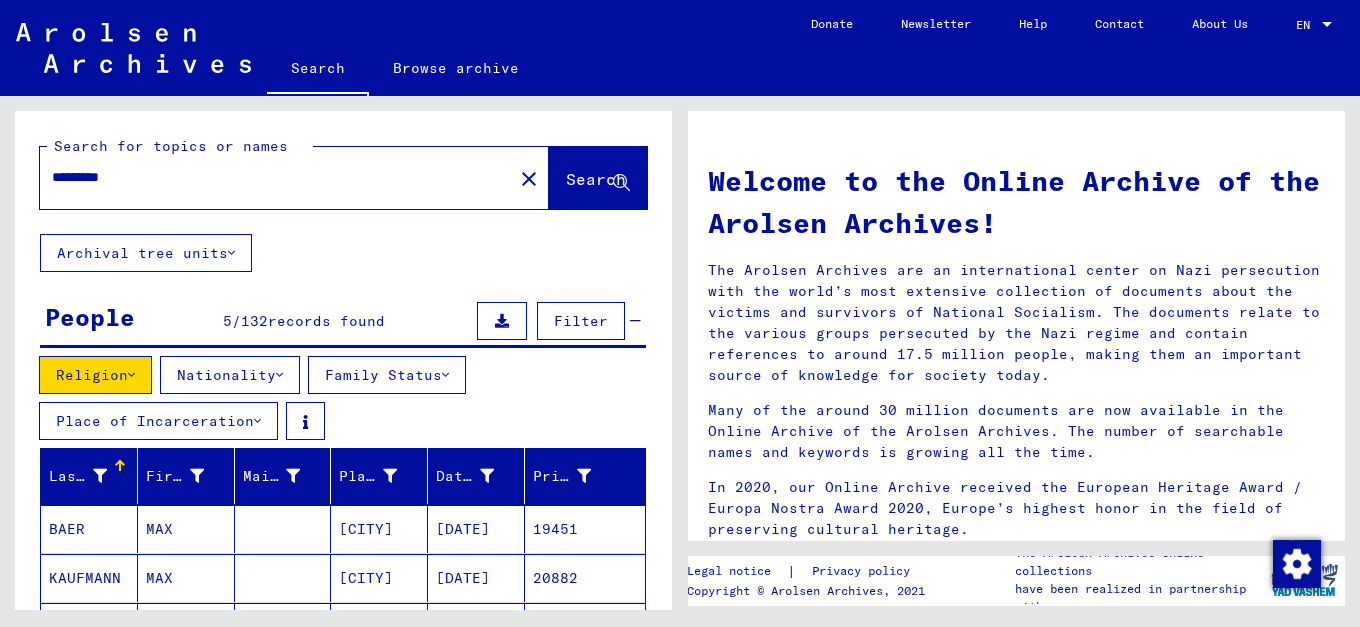type on "*********" 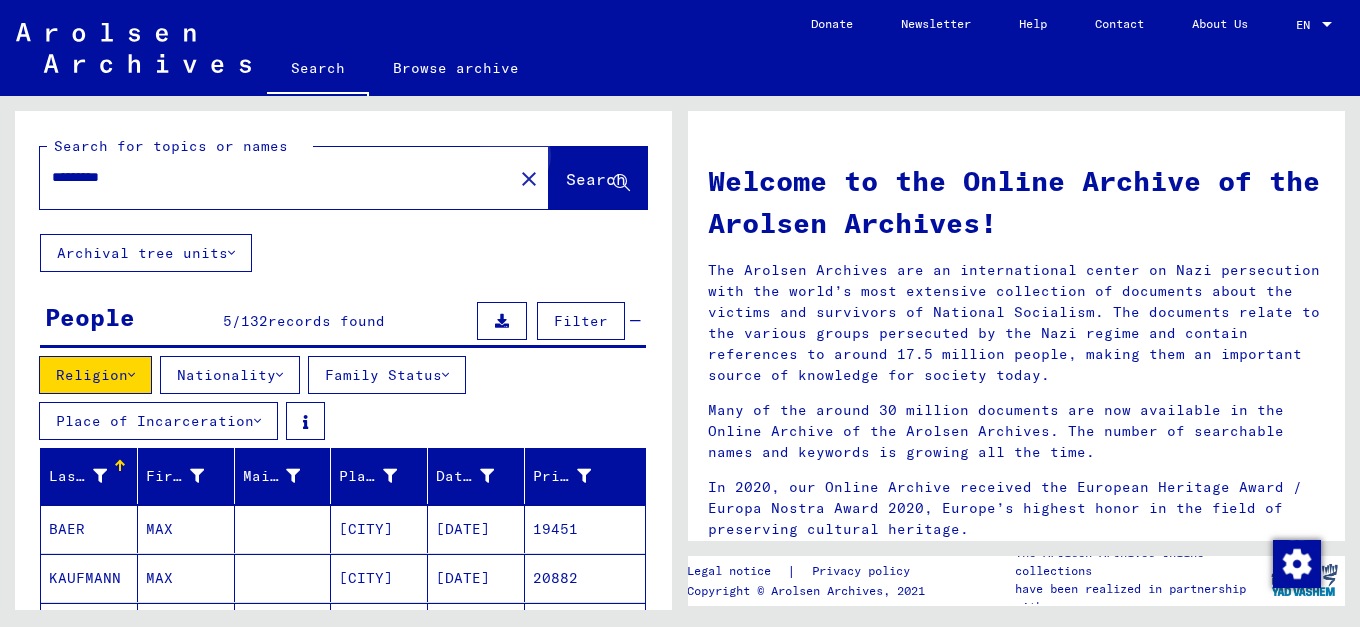 click on "Search" 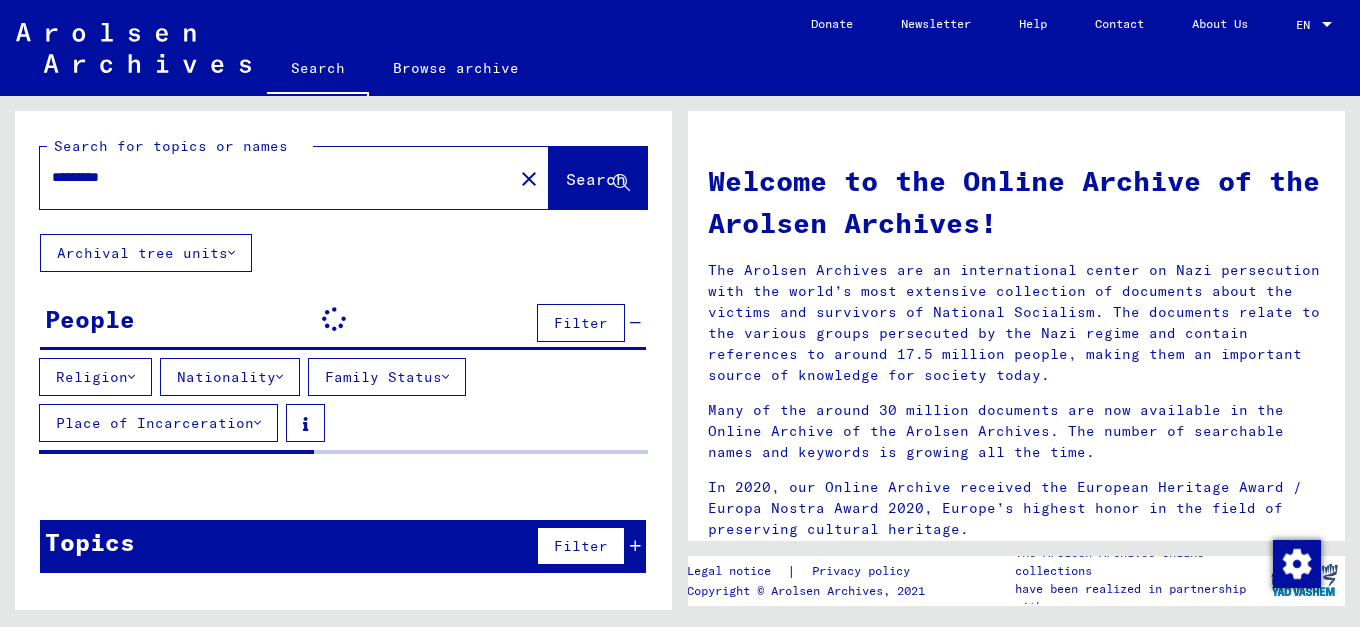 click at bounding box center [131, 377] 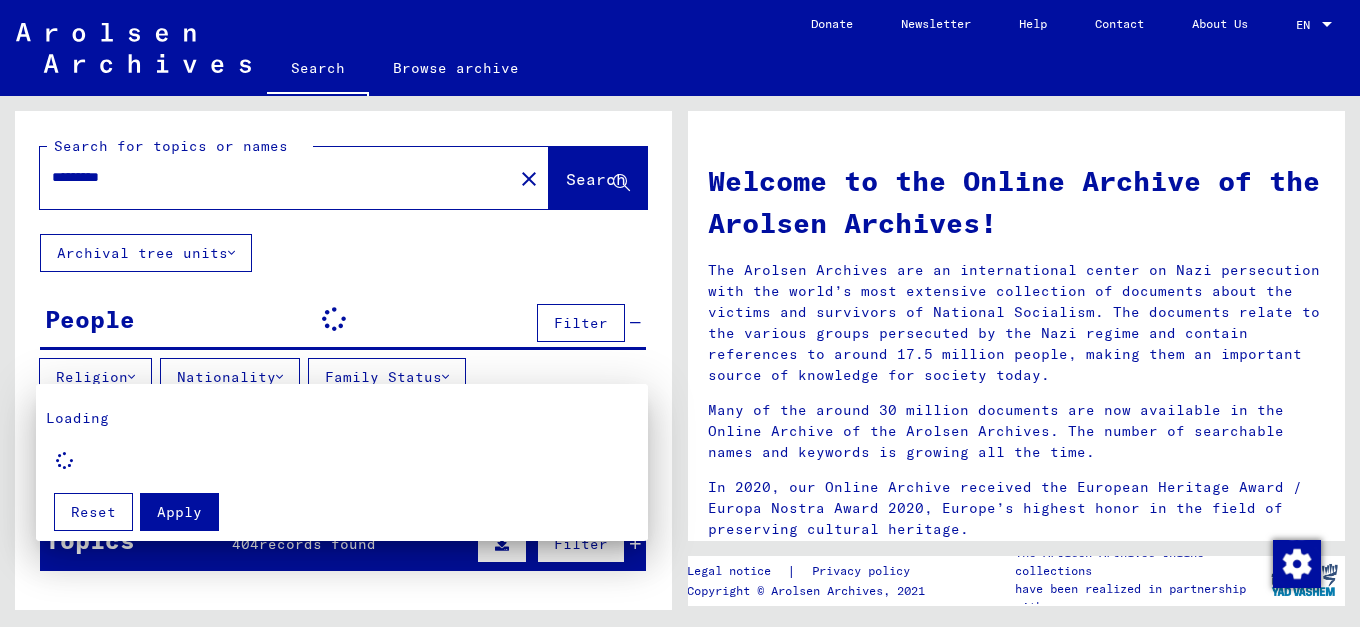 click at bounding box center [680, 313] 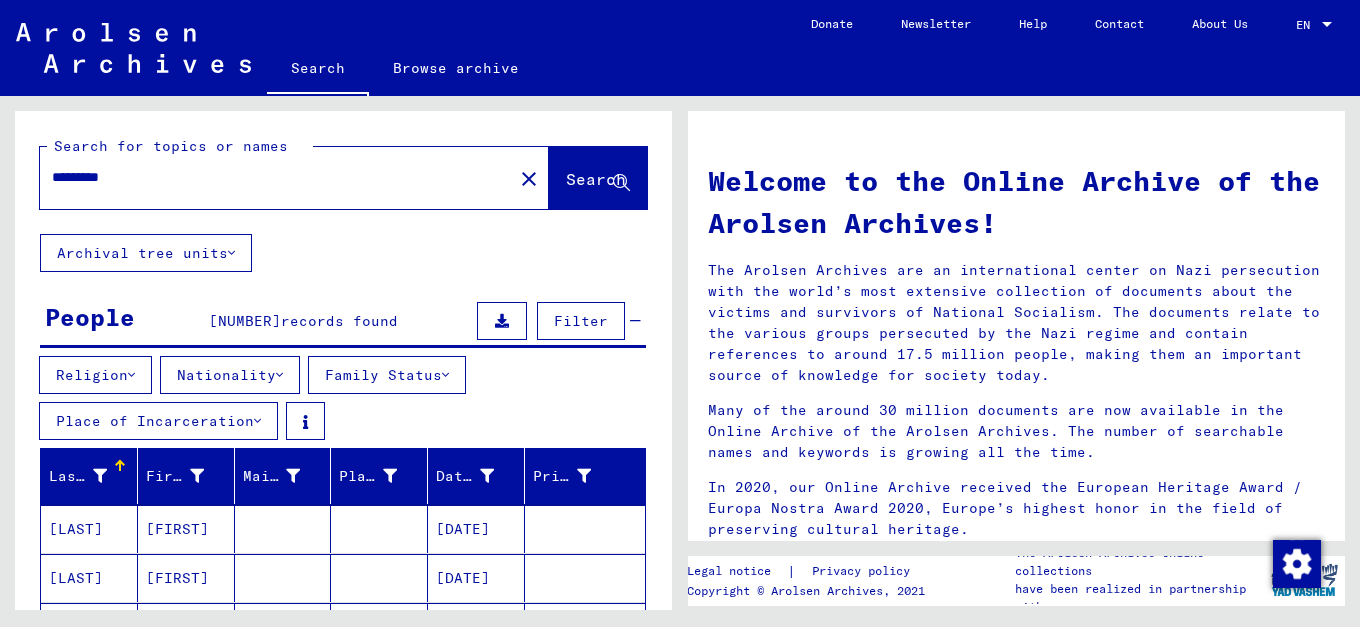 click at bounding box center (131, 375) 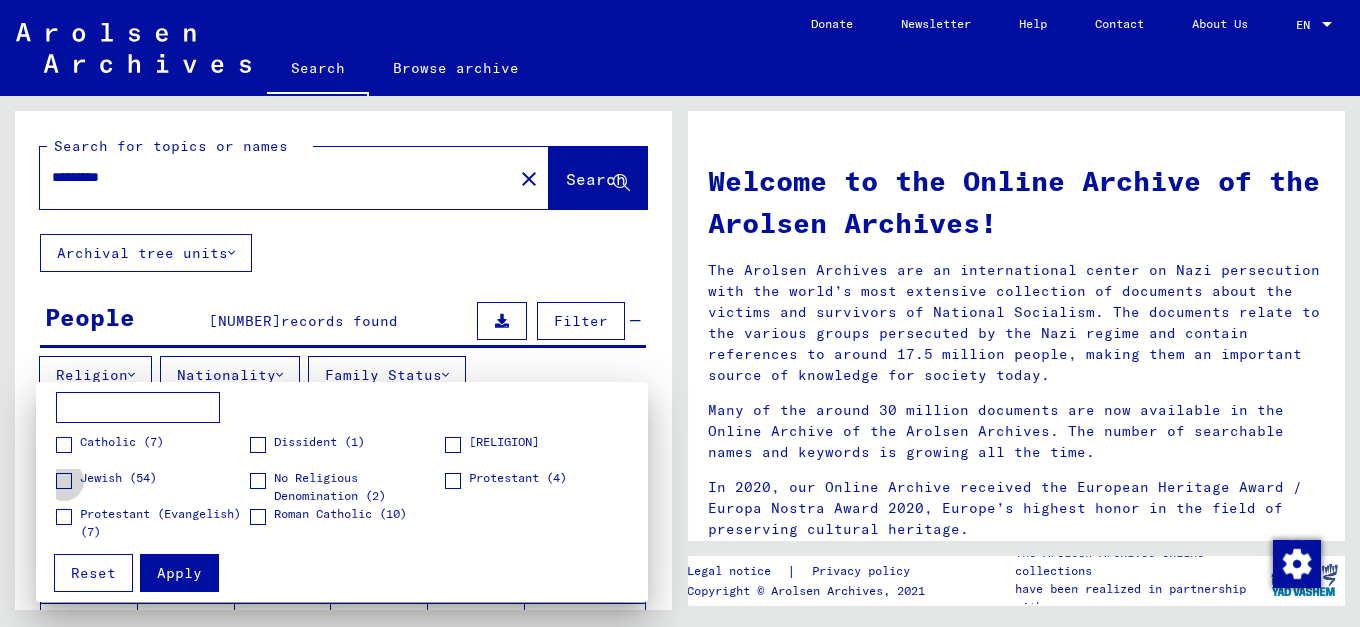 click at bounding box center (64, 481) 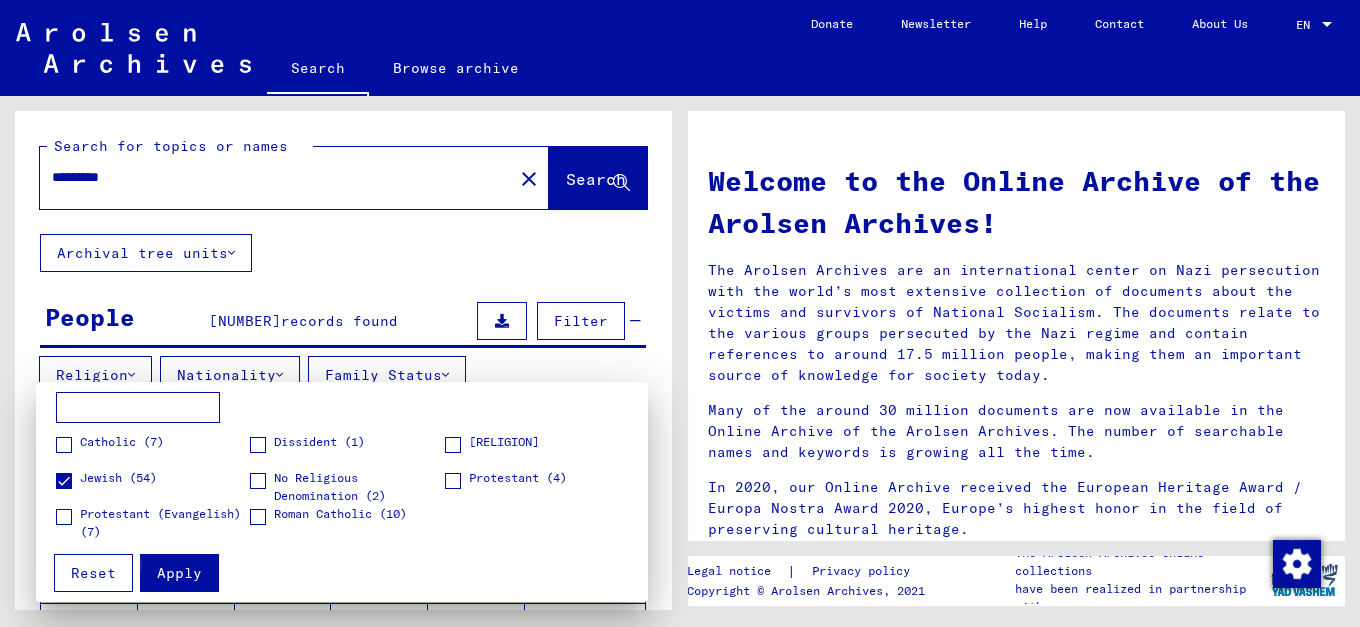 click on "Apply" at bounding box center (179, 573) 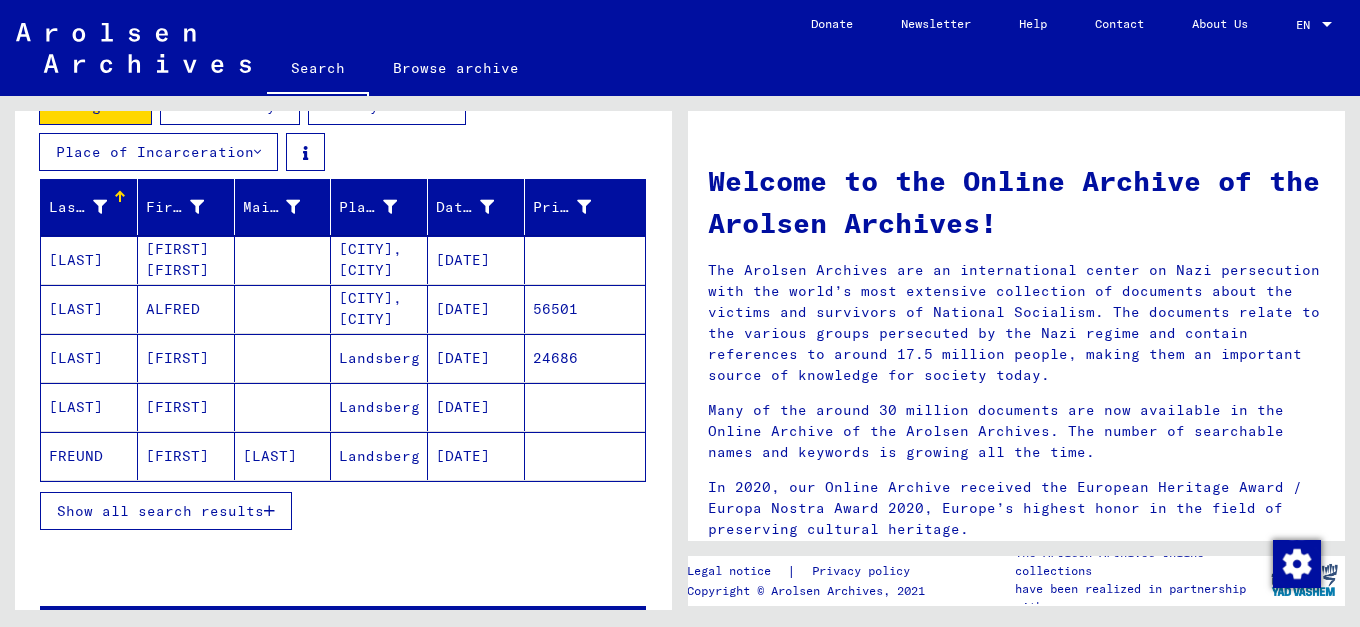 scroll, scrollTop: 272, scrollLeft: 0, axis: vertical 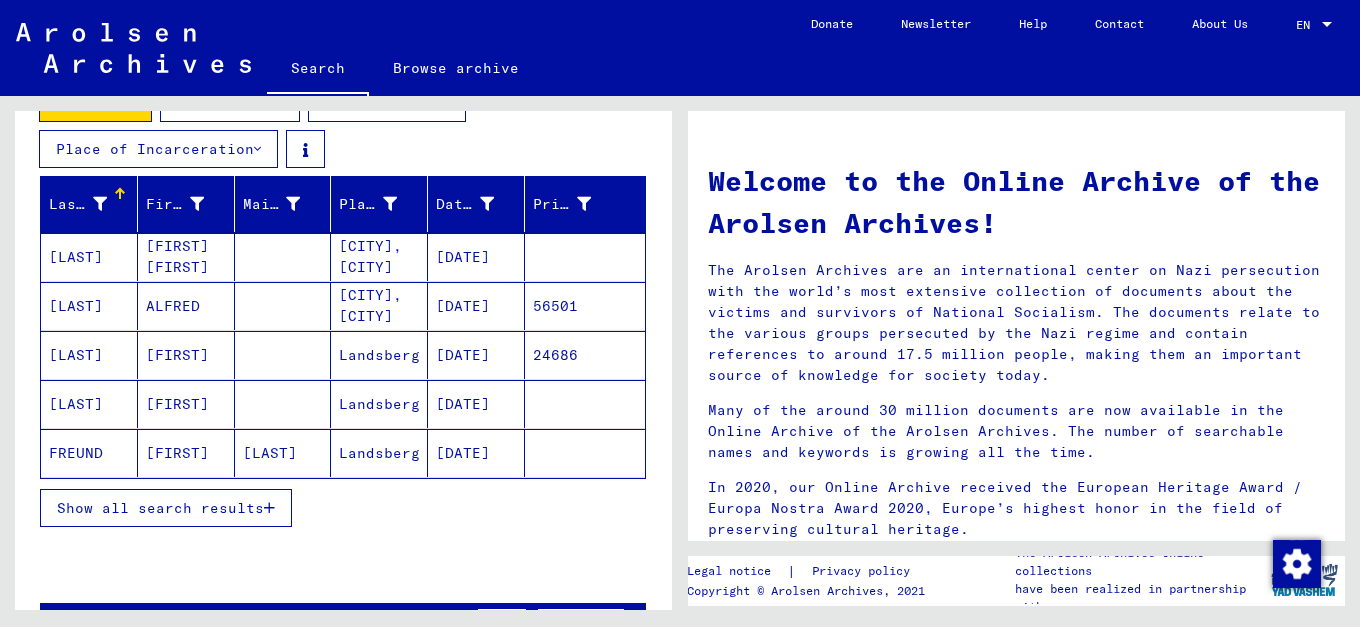 click on "Show all search results" at bounding box center (160, 508) 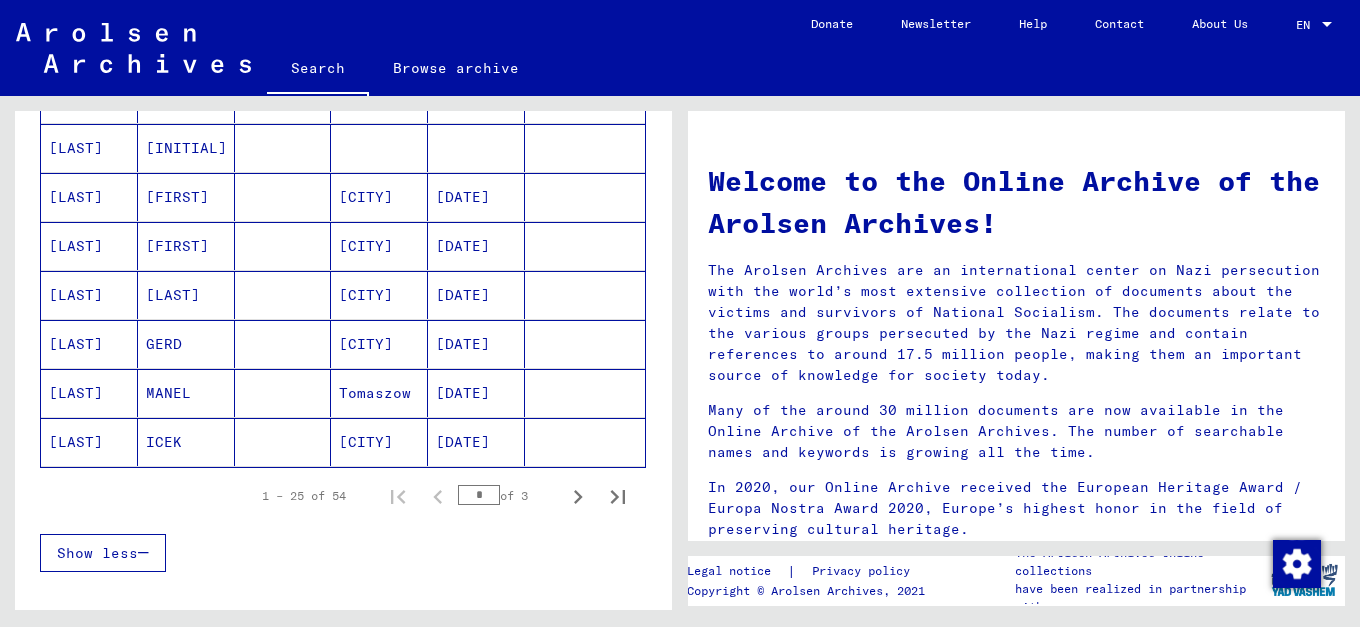 scroll, scrollTop: 1268, scrollLeft: 0, axis: vertical 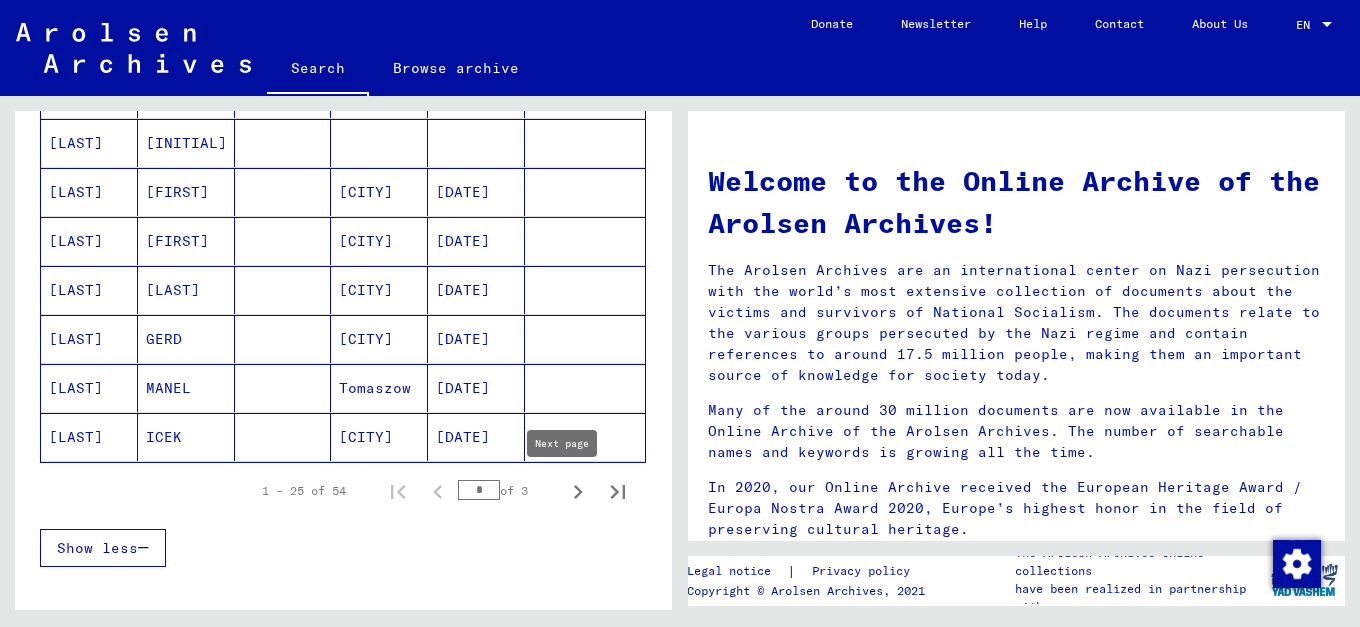 click 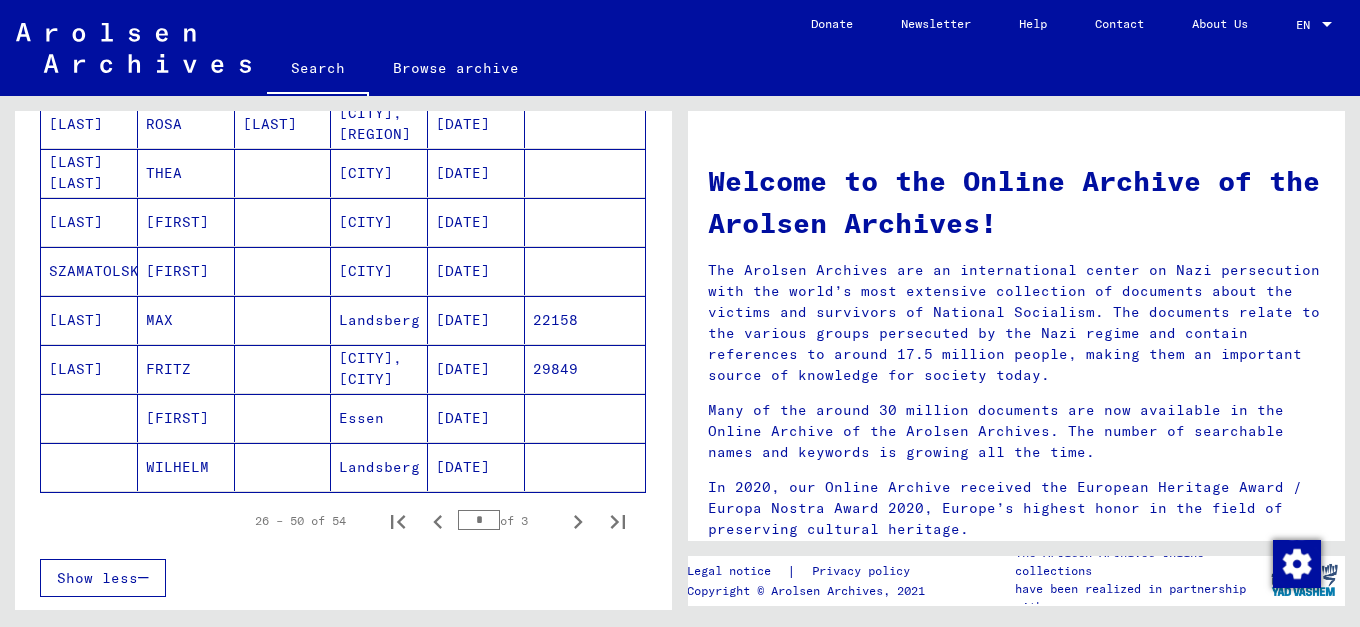scroll, scrollTop: 1253, scrollLeft: 0, axis: vertical 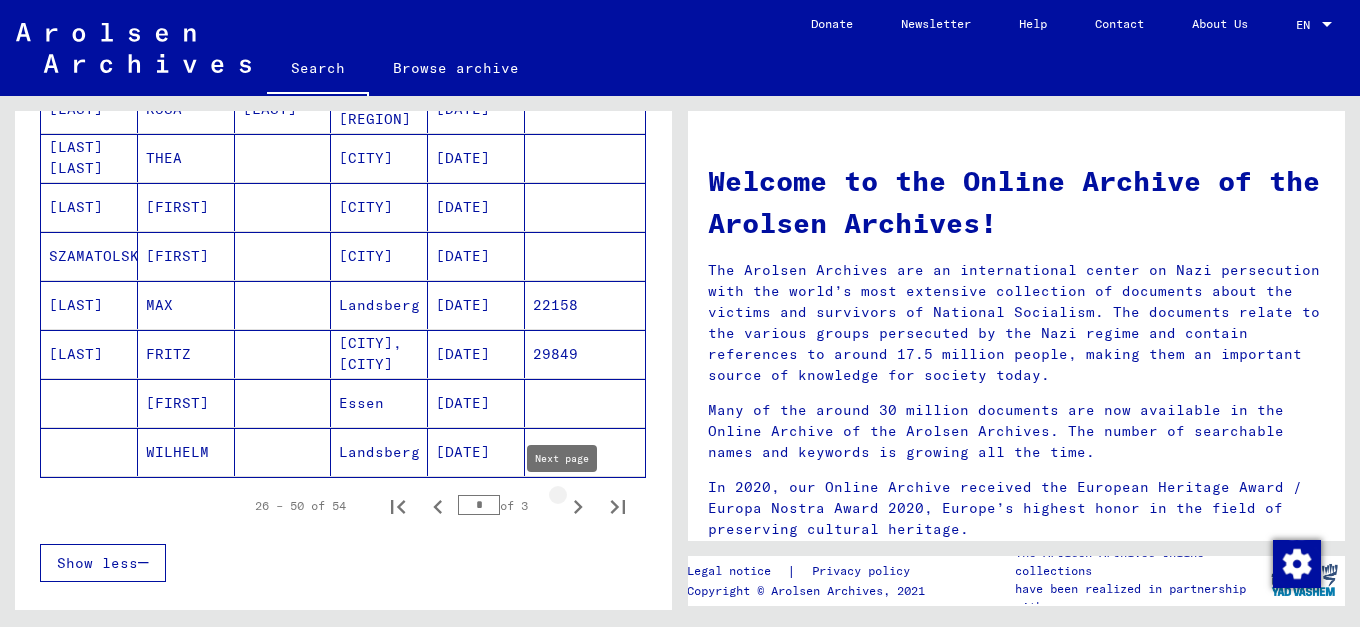 click 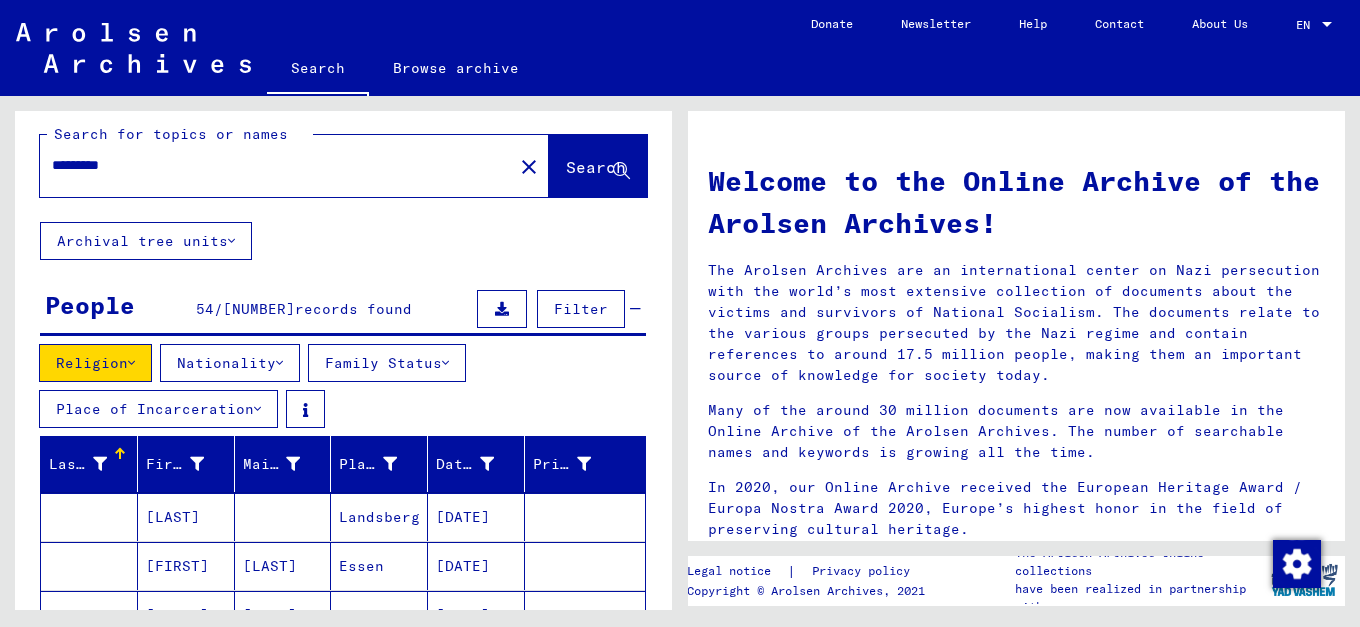 scroll, scrollTop: 0, scrollLeft: 0, axis: both 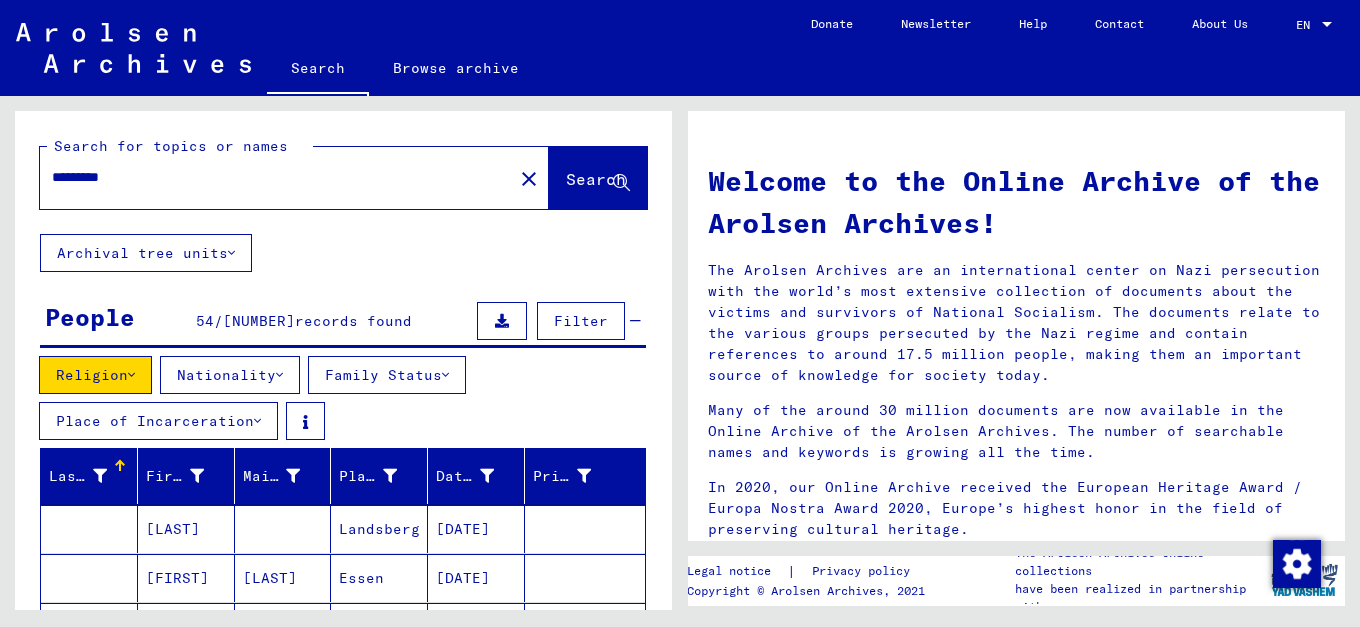 click on "*********" at bounding box center [270, 177] 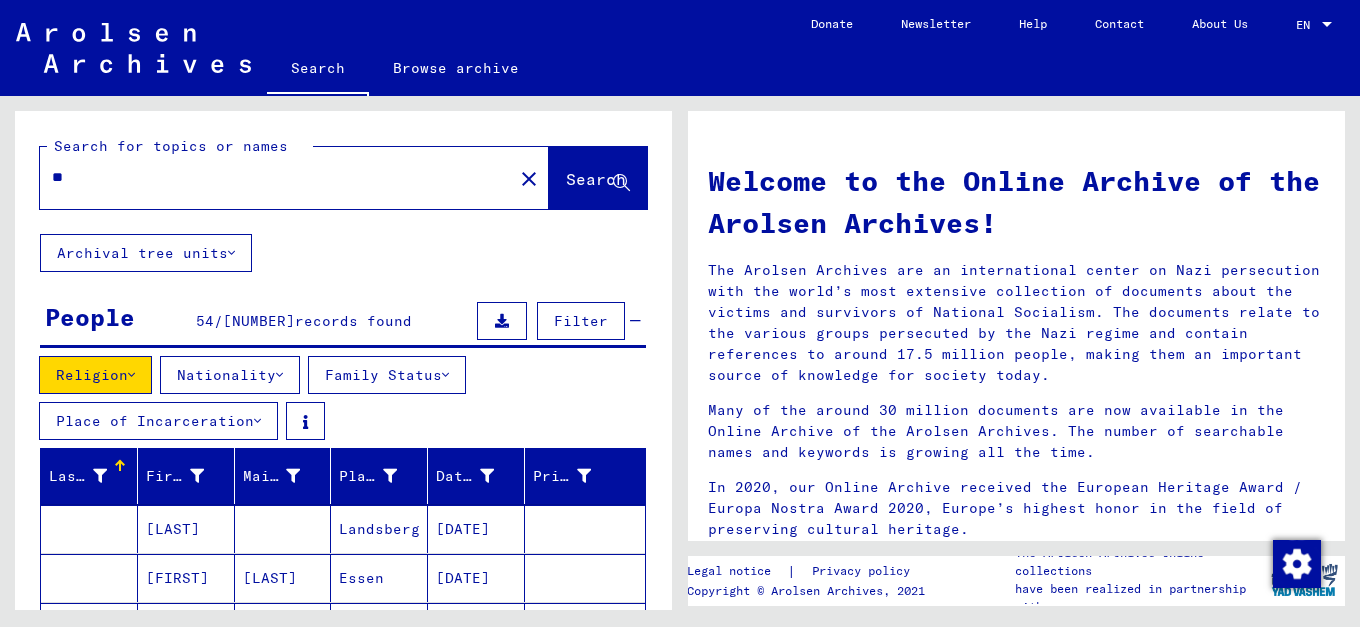type on "*" 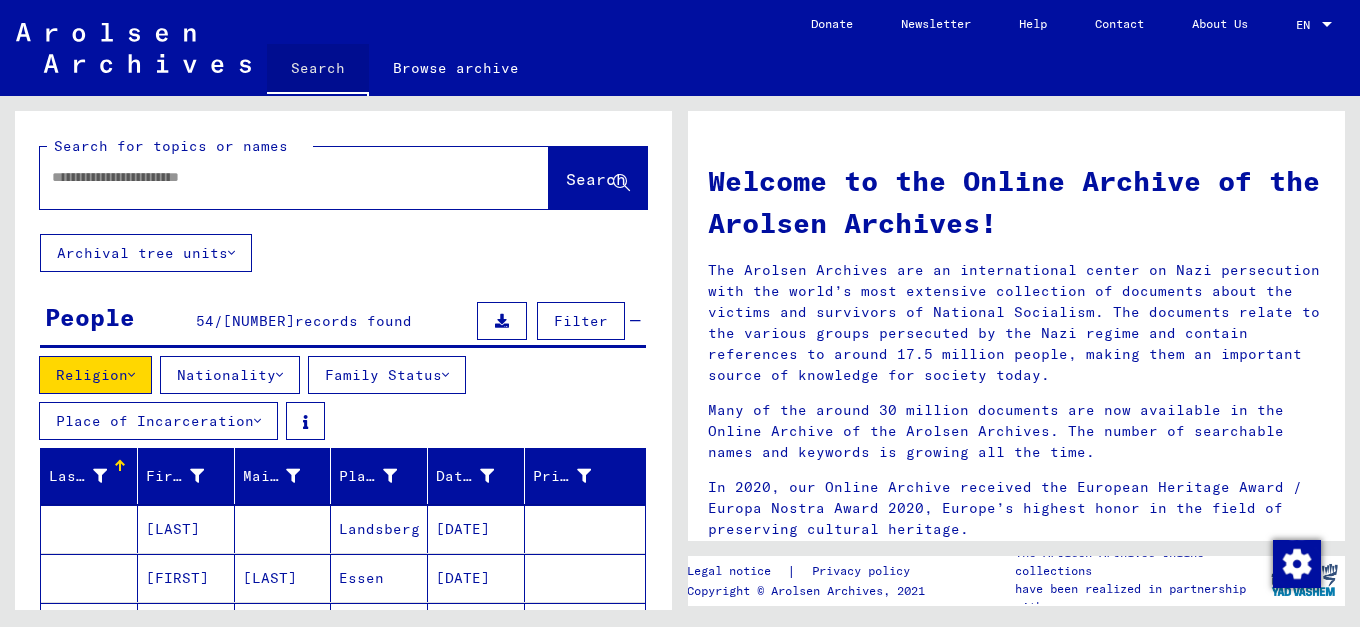 click on "Search" 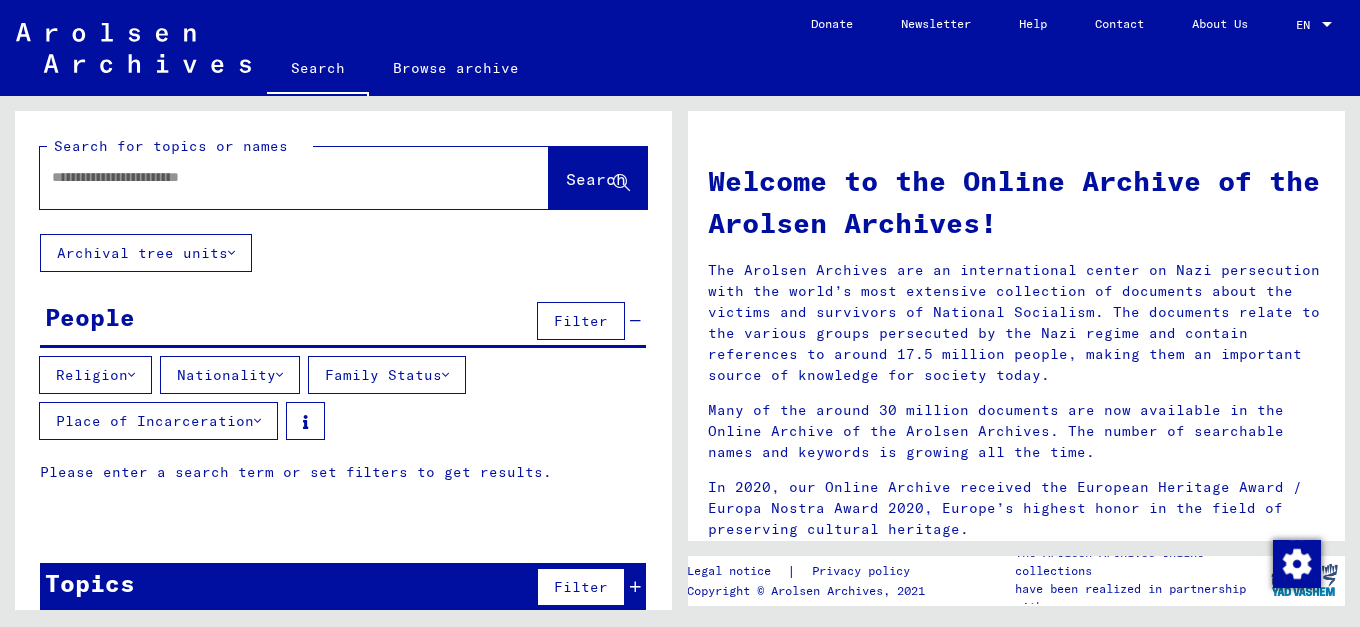 click at bounding box center [270, 177] 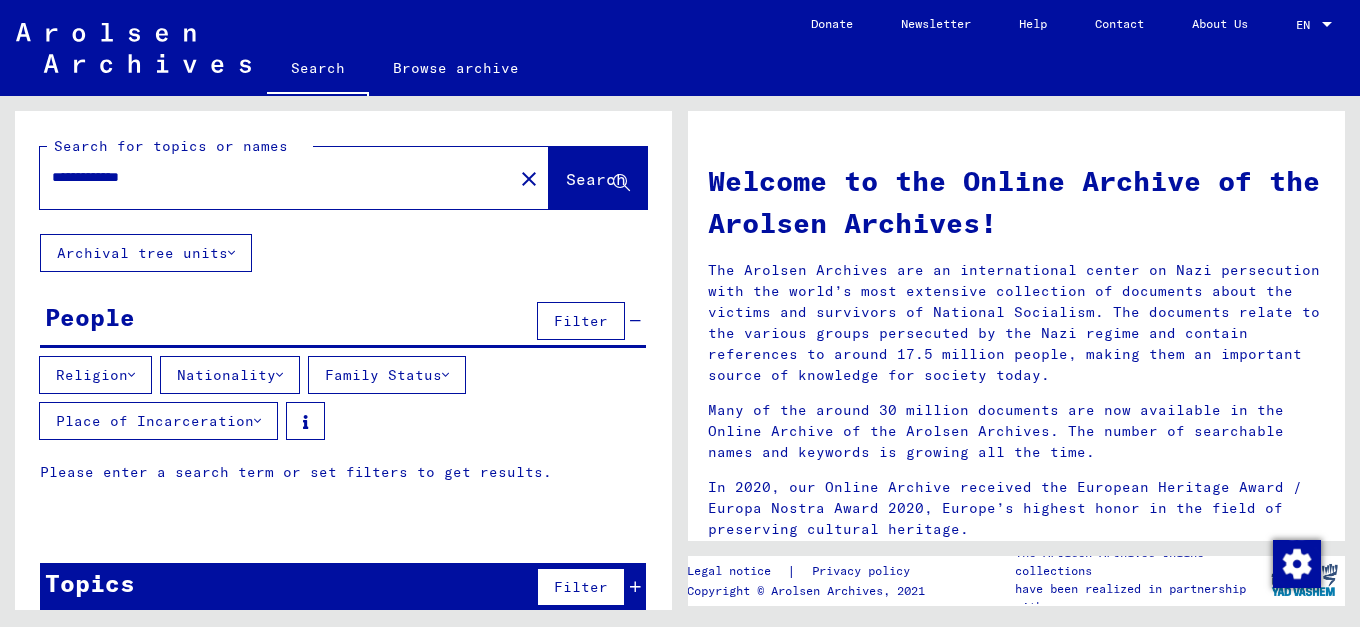 type on "**********" 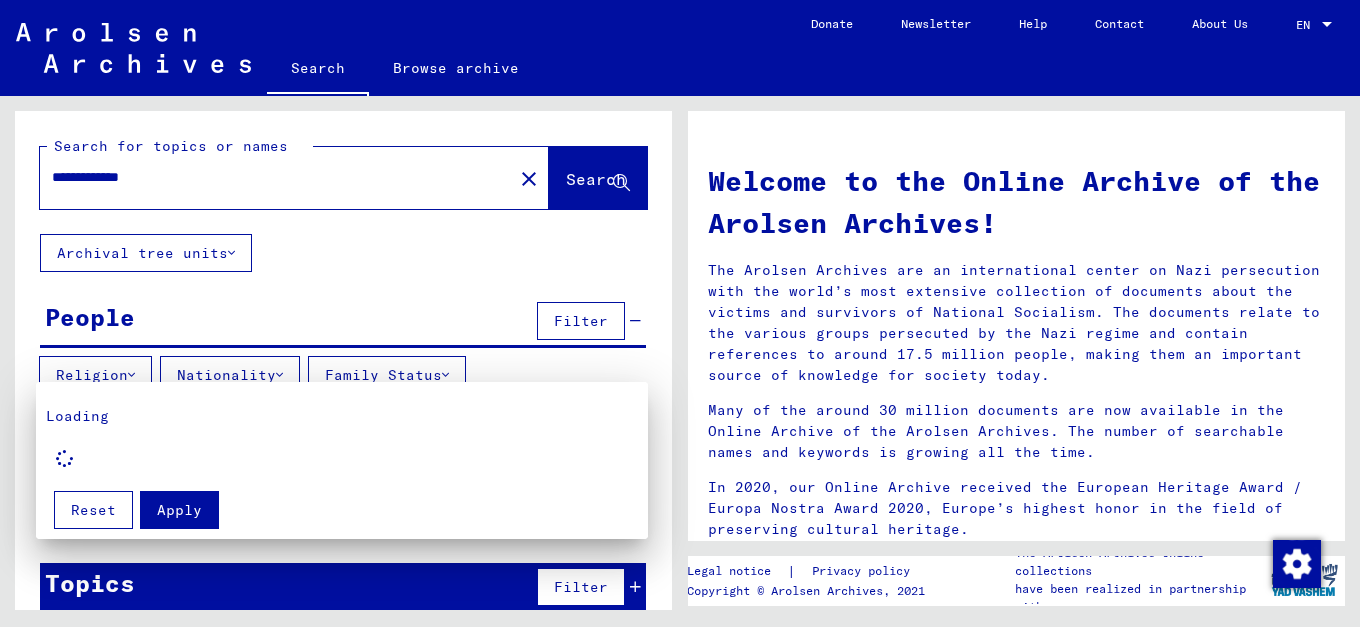 drag, startPoint x: 1336, startPoint y: 212, endPoint x: 1336, endPoint y: 263, distance: 51 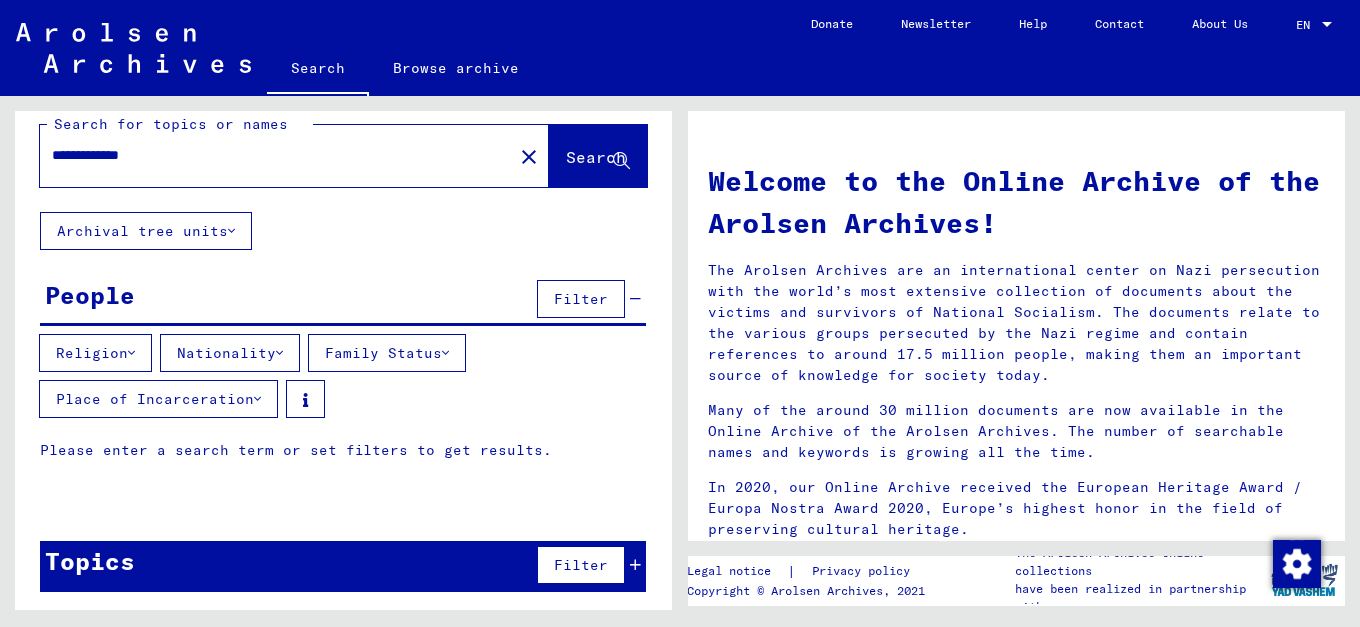 scroll, scrollTop: 28, scrollLeft: 0, axis: vertical 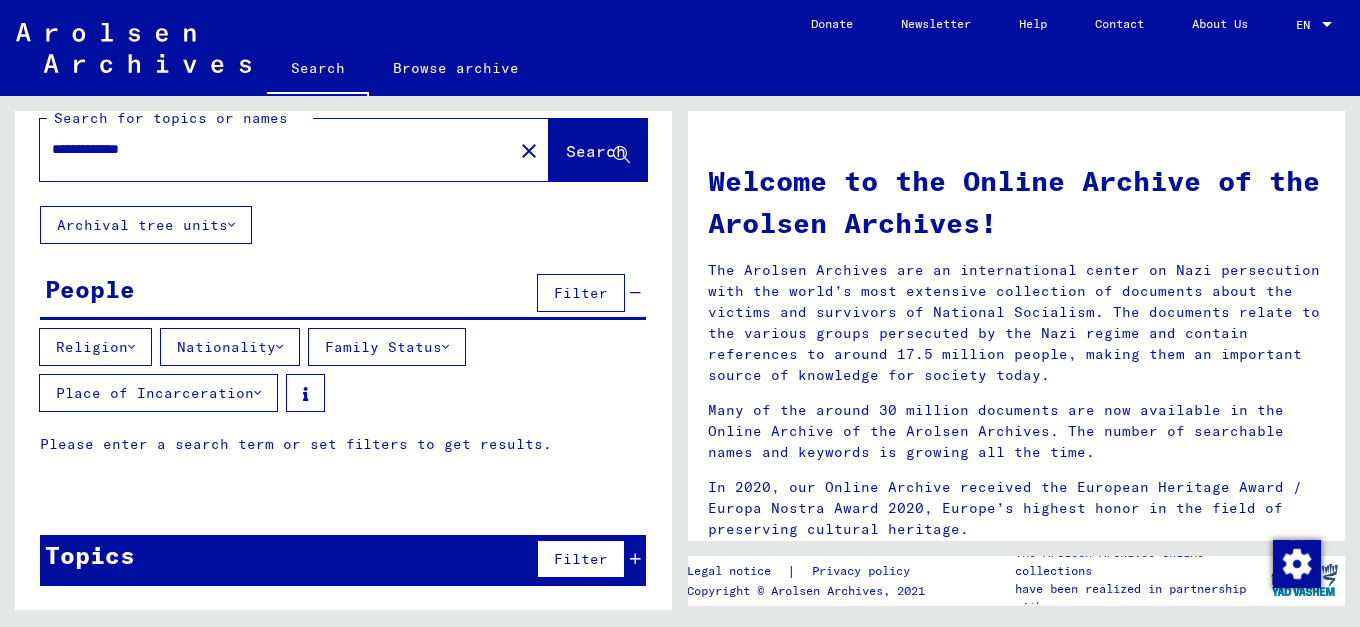 click at bounding box center (131, 347) 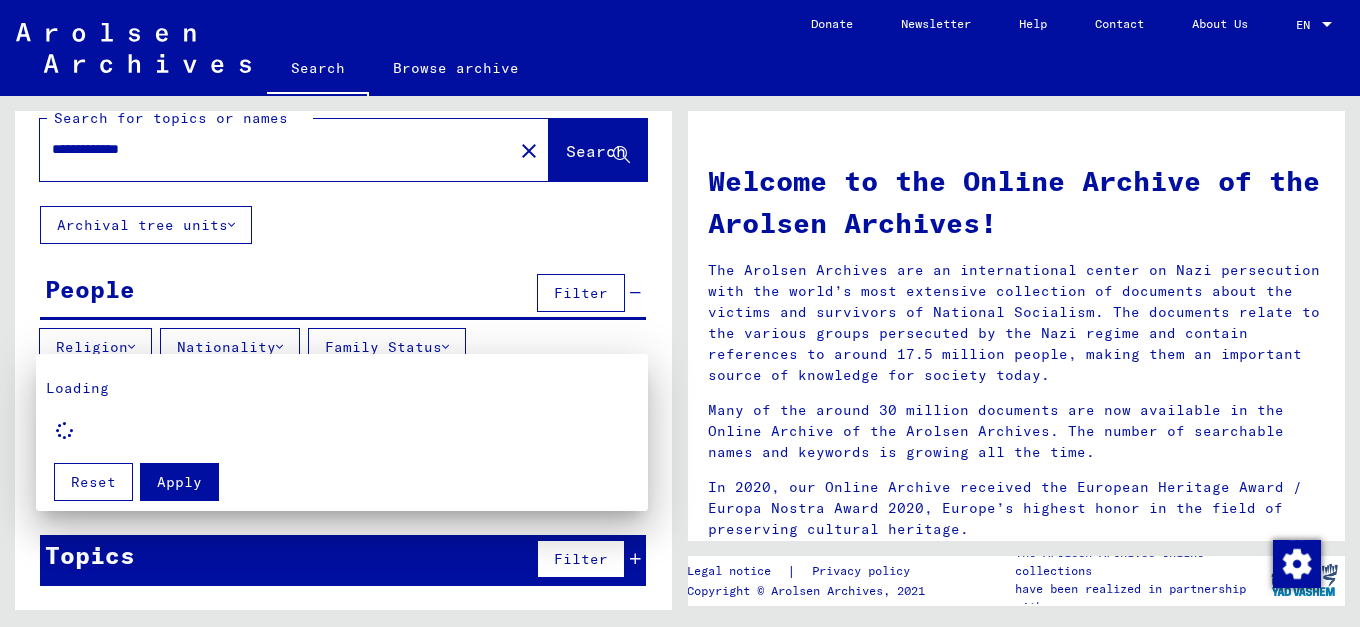 click at bounding box center [680, 313] 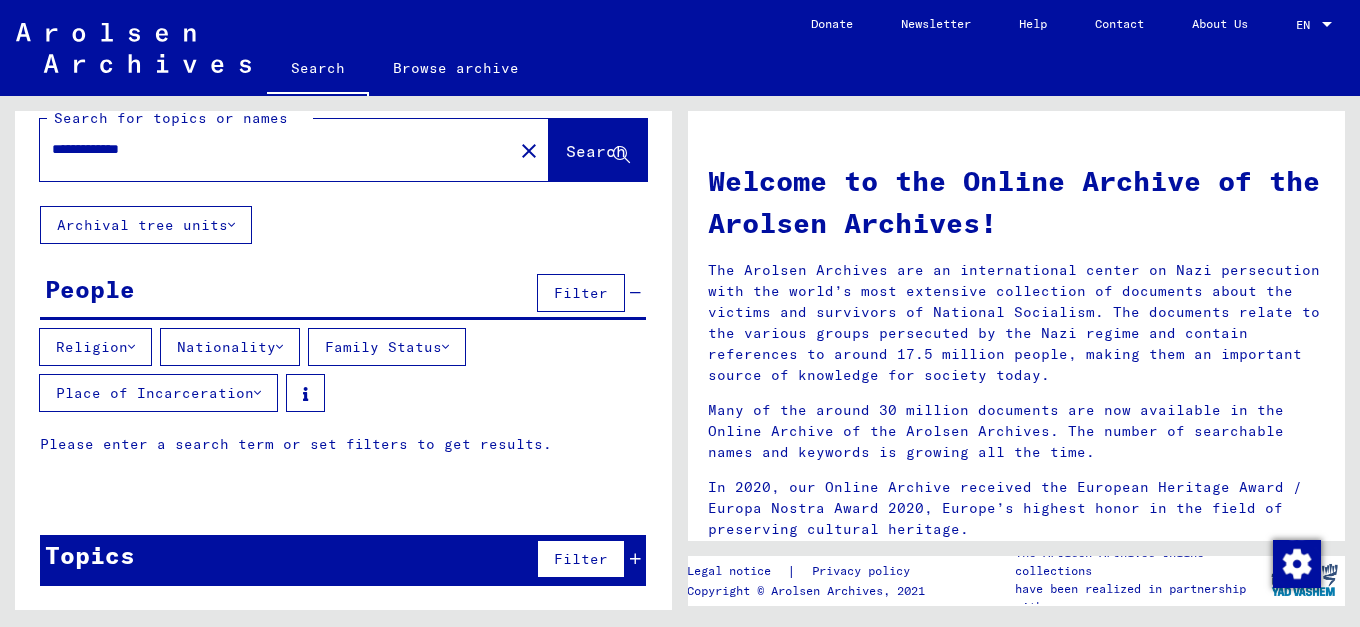 click on "People  Filter" at bounding box center (343, 294) 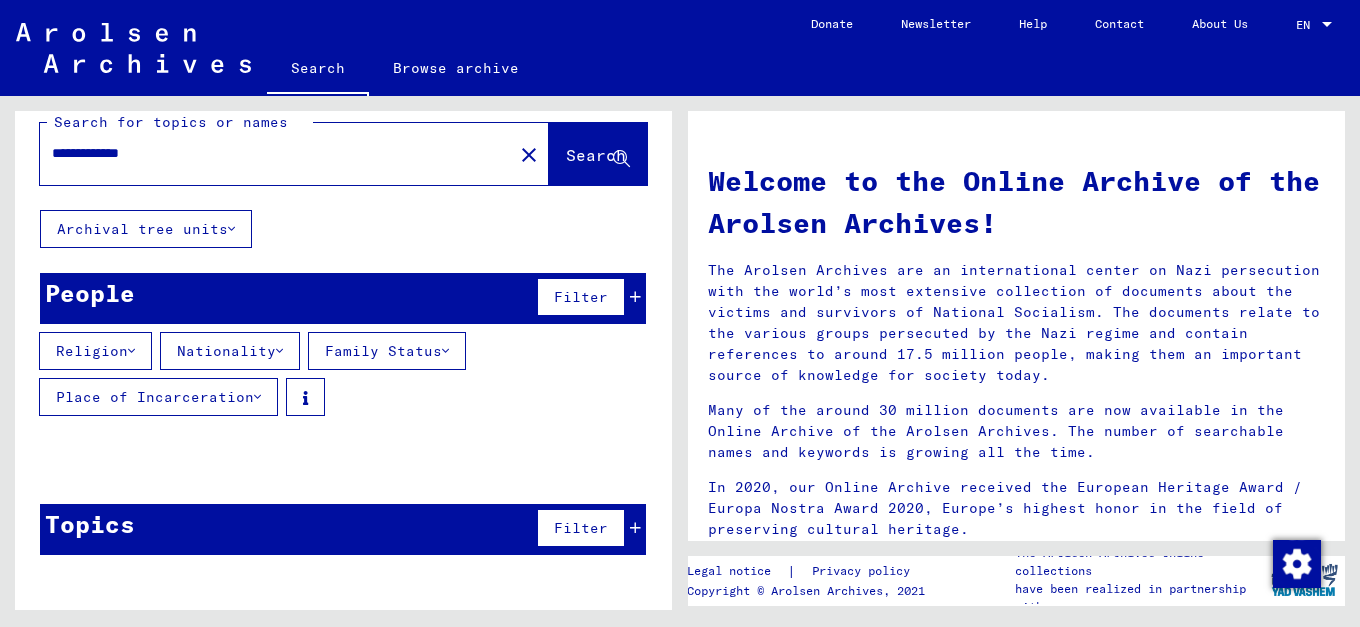 scroll, scrollTop: 24, scrollLeft: 0, axis: vertical 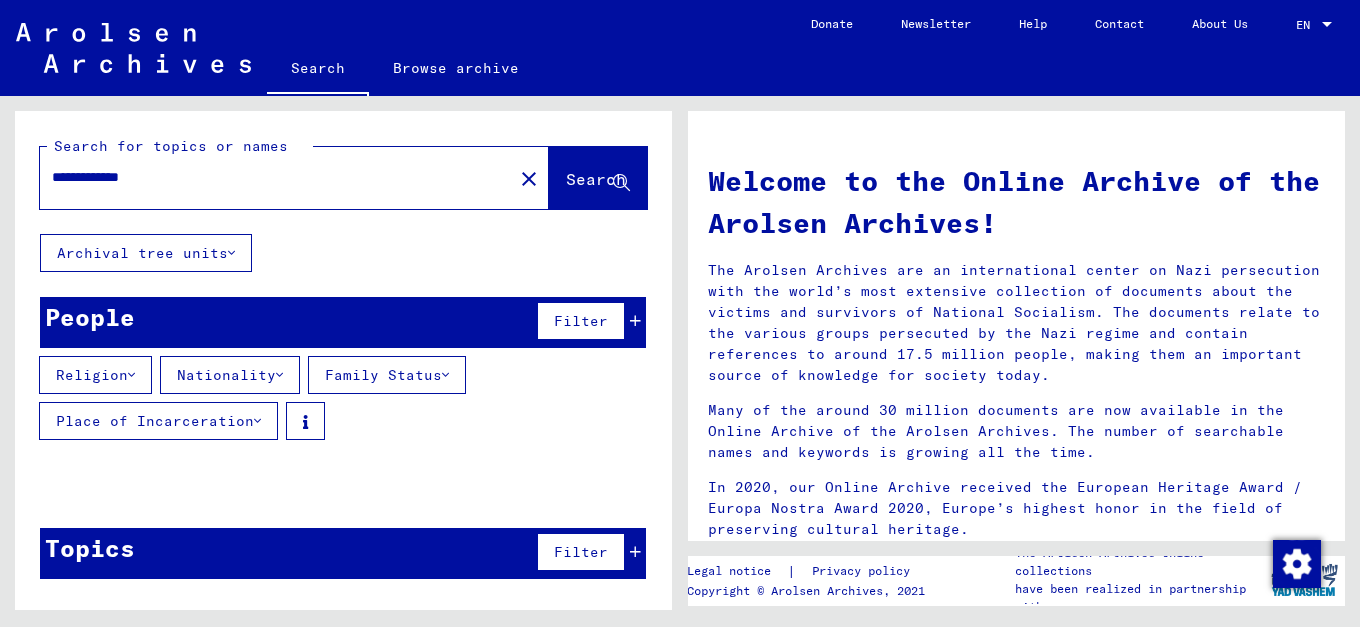 click at bounding box center (131, 375) 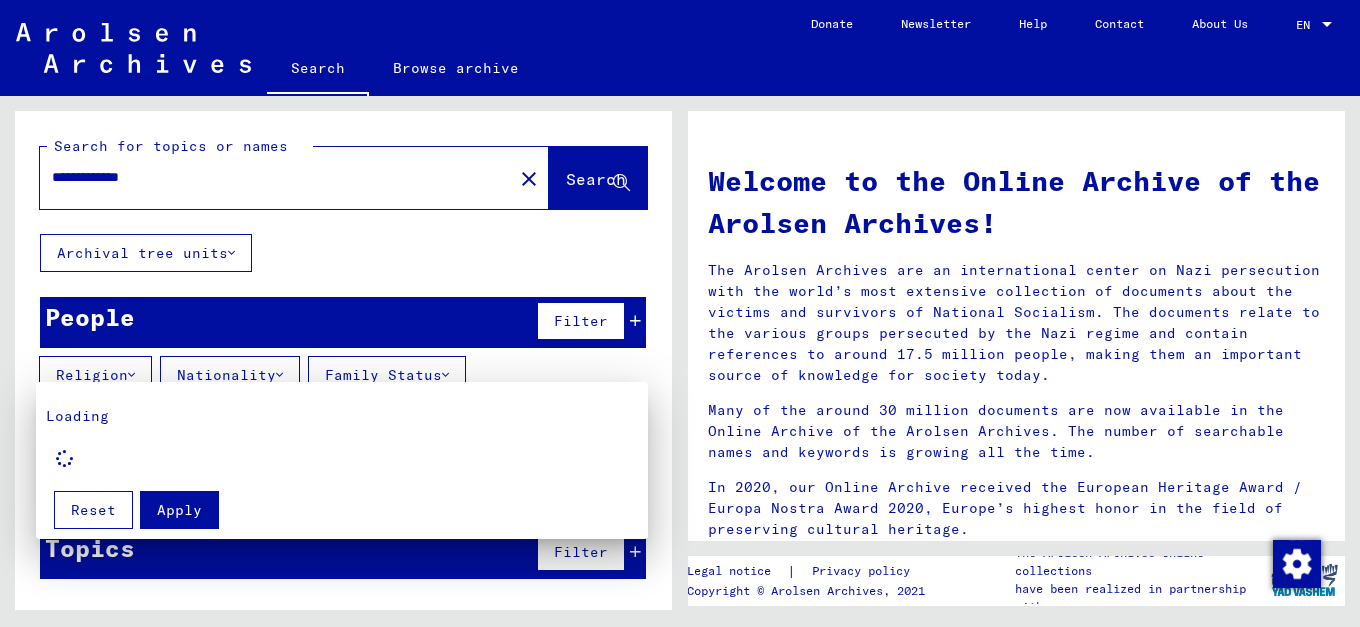click at bounding box center [680, 313] 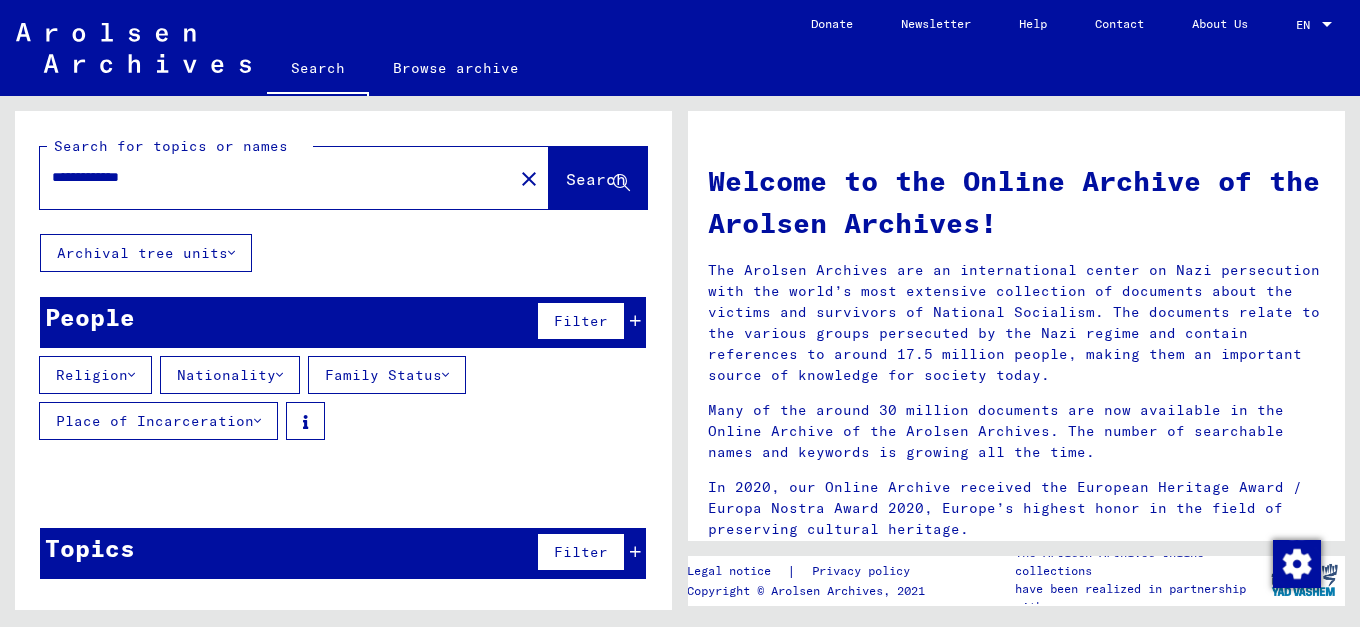 click at bounding box center (131, 375) 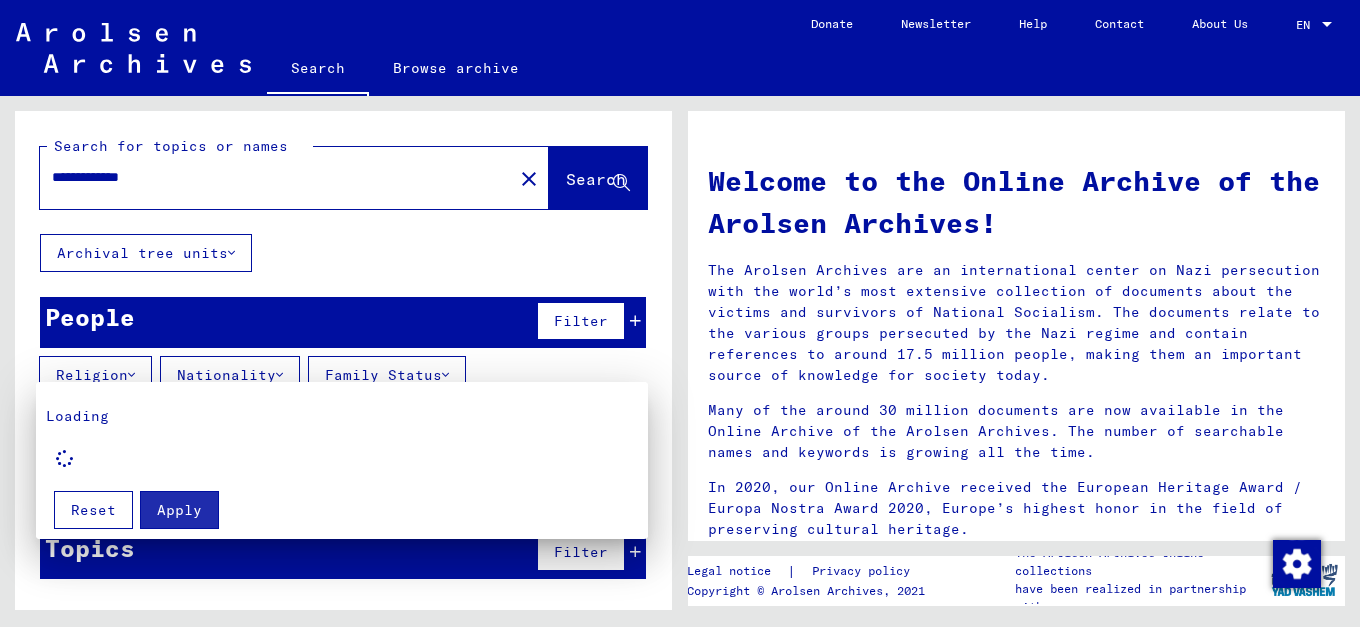 click at bounding box center (680, 313) 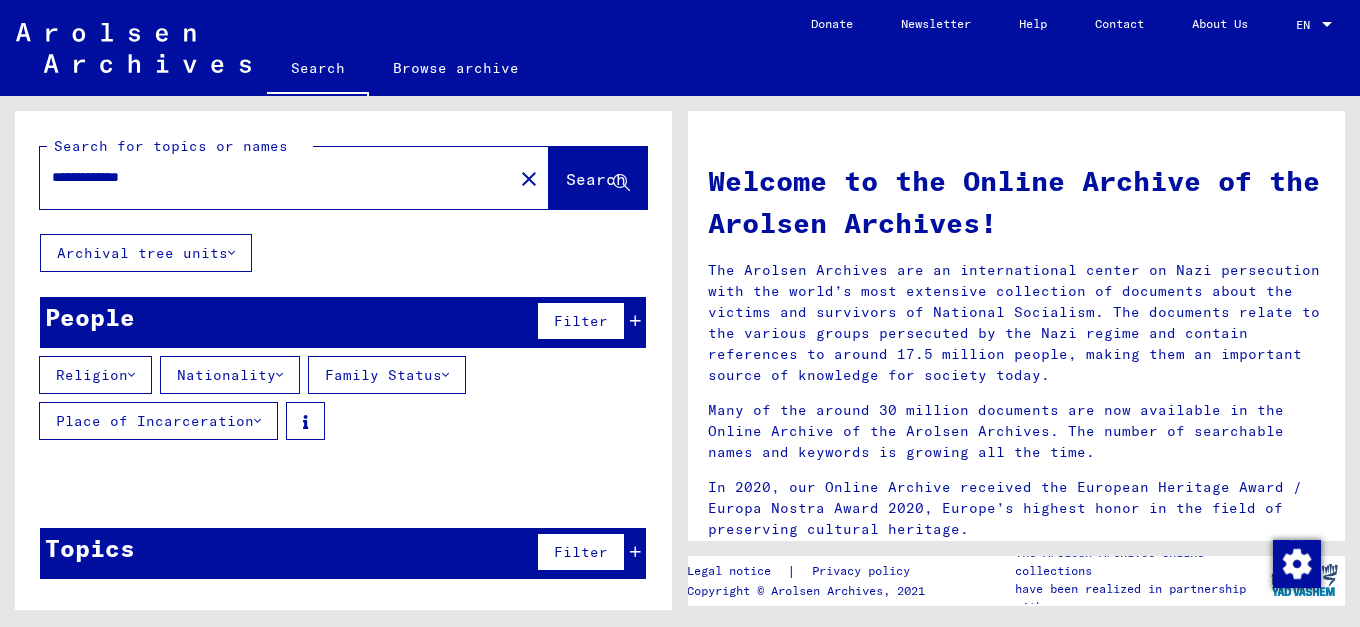 click at bounding box center [635, 321] 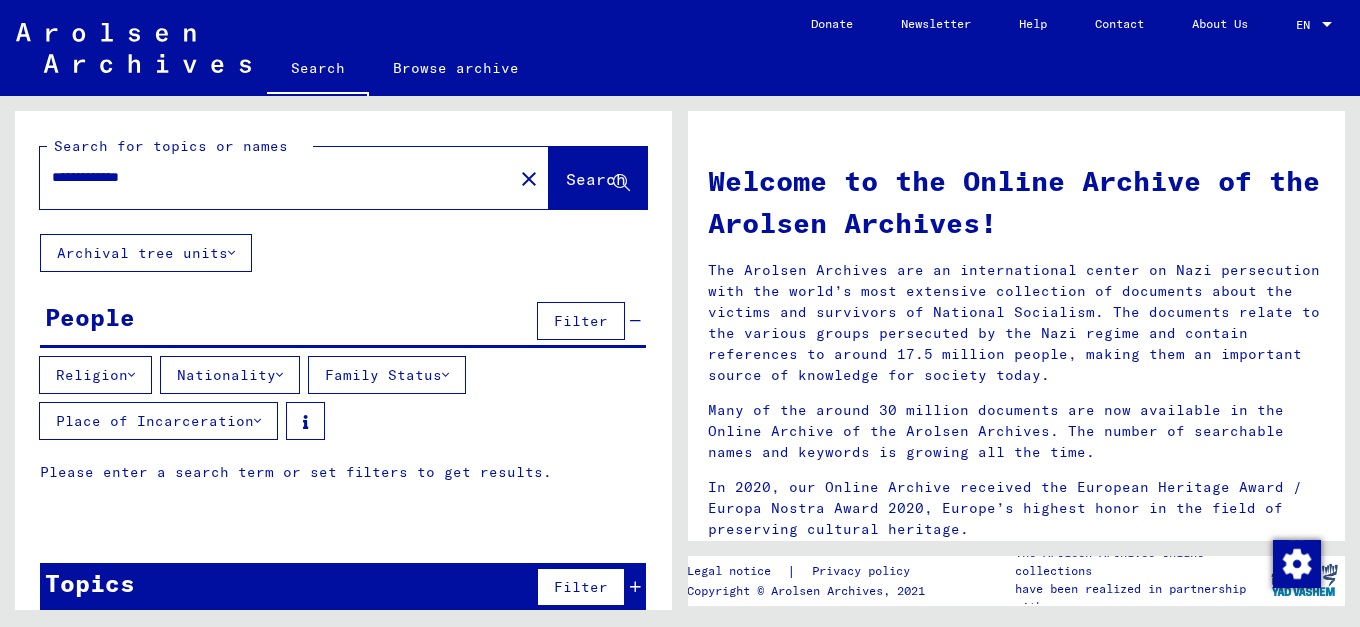 click at bounding box center [635, 321] 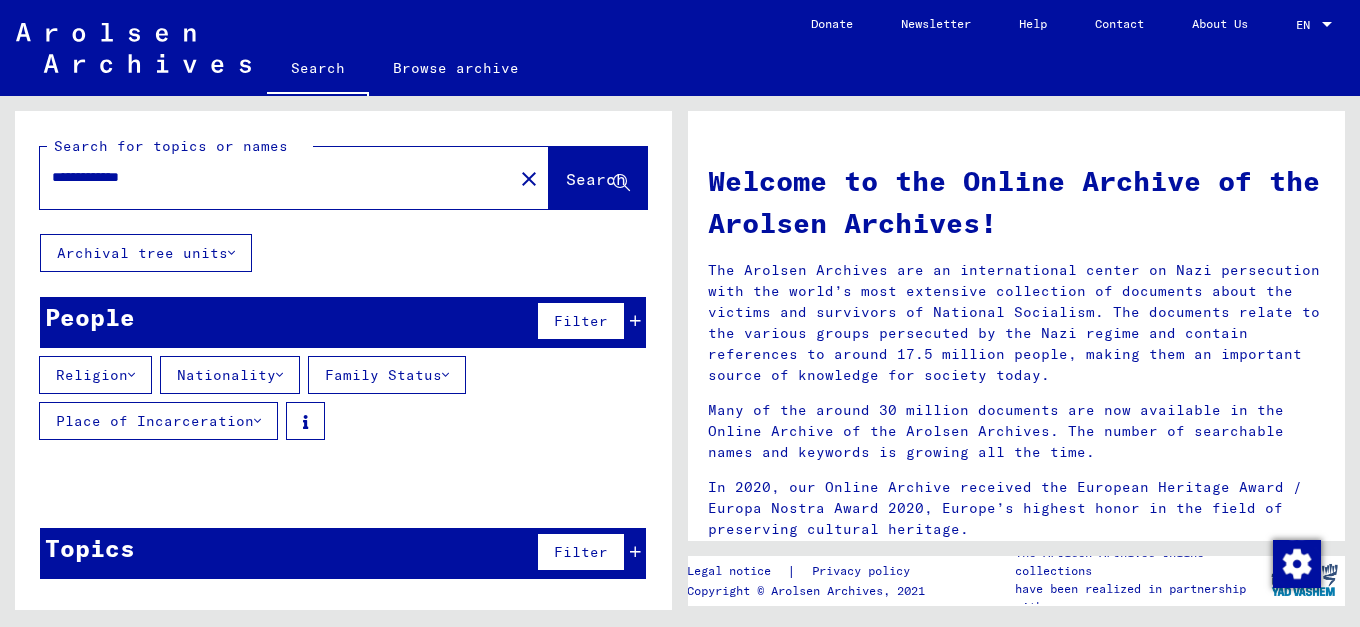 click at bounding box center (635, 552) 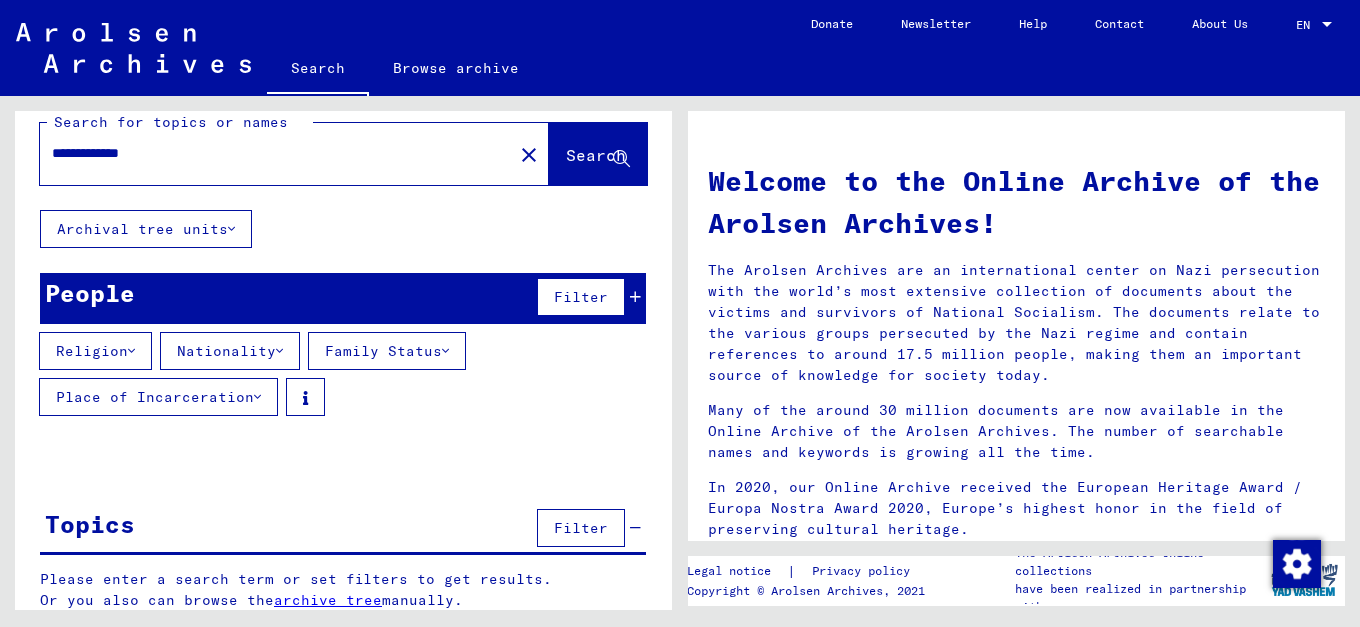 scroll, scrollTop: 40, scrollLeft: 0, axis: vertical 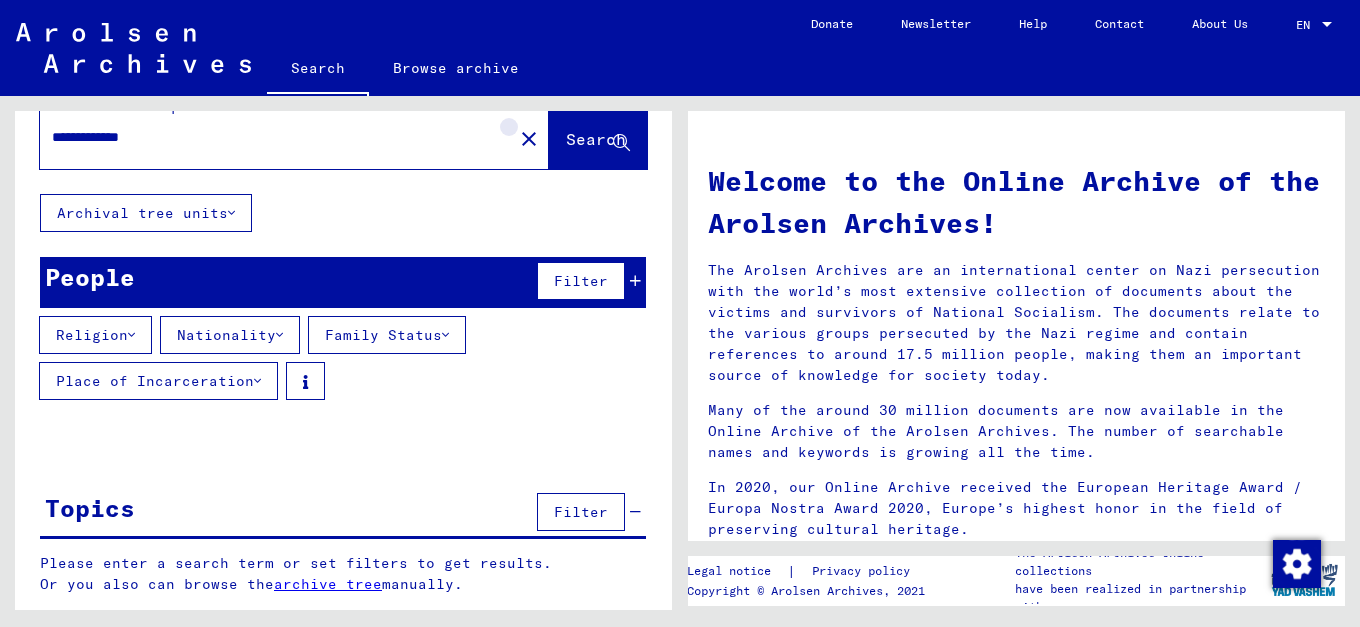 click on "close" 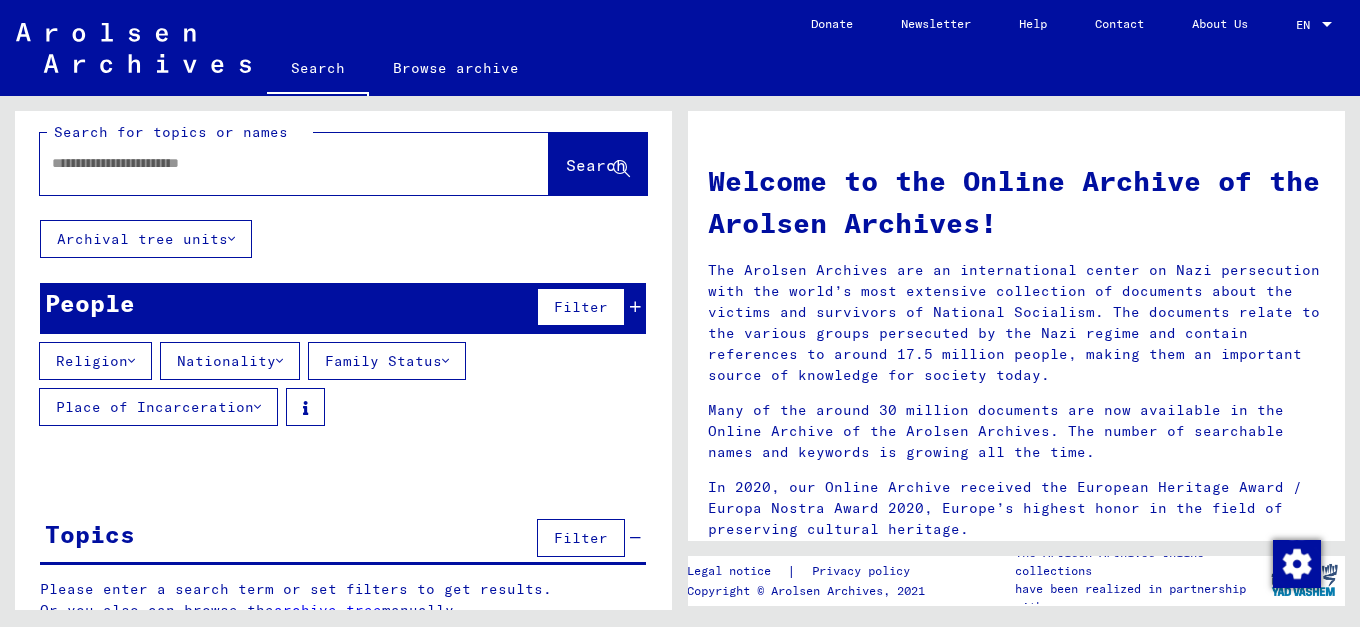 scroll, scrollTop: 0, scrollLeft: 0, axis: both 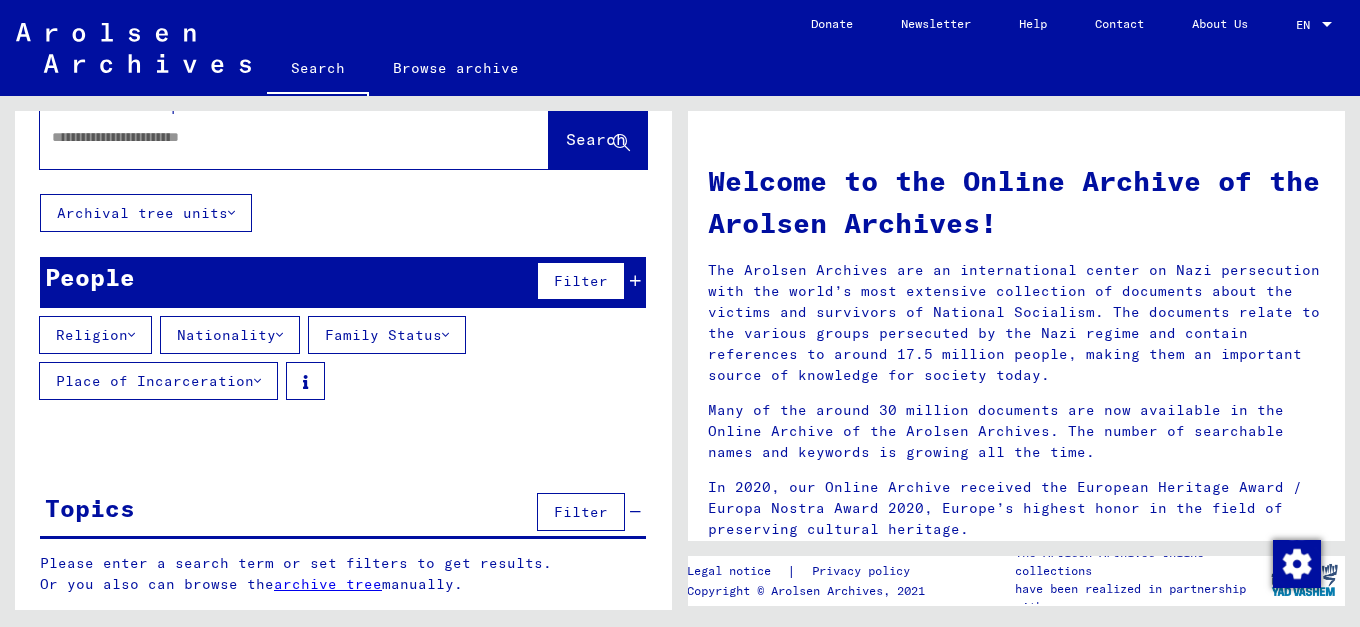 click on "Topics  Filter" at bounding box center [343, 513] 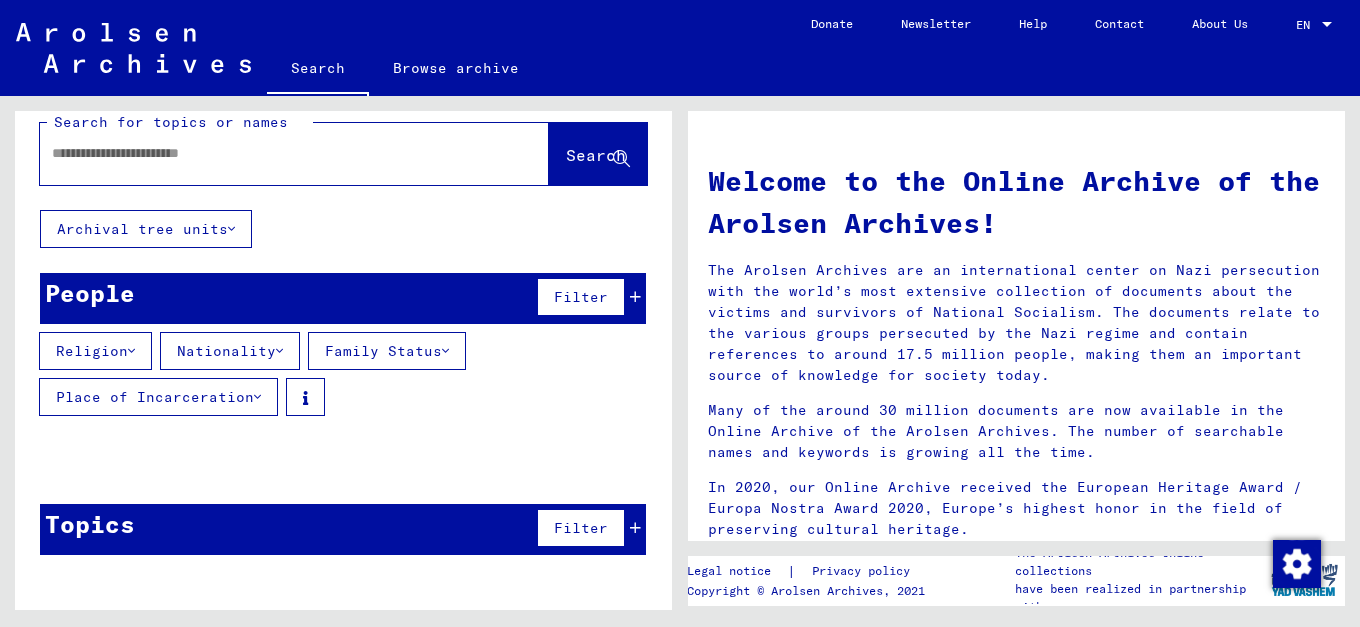 click on "Filter" at bounding box center (581, 528) 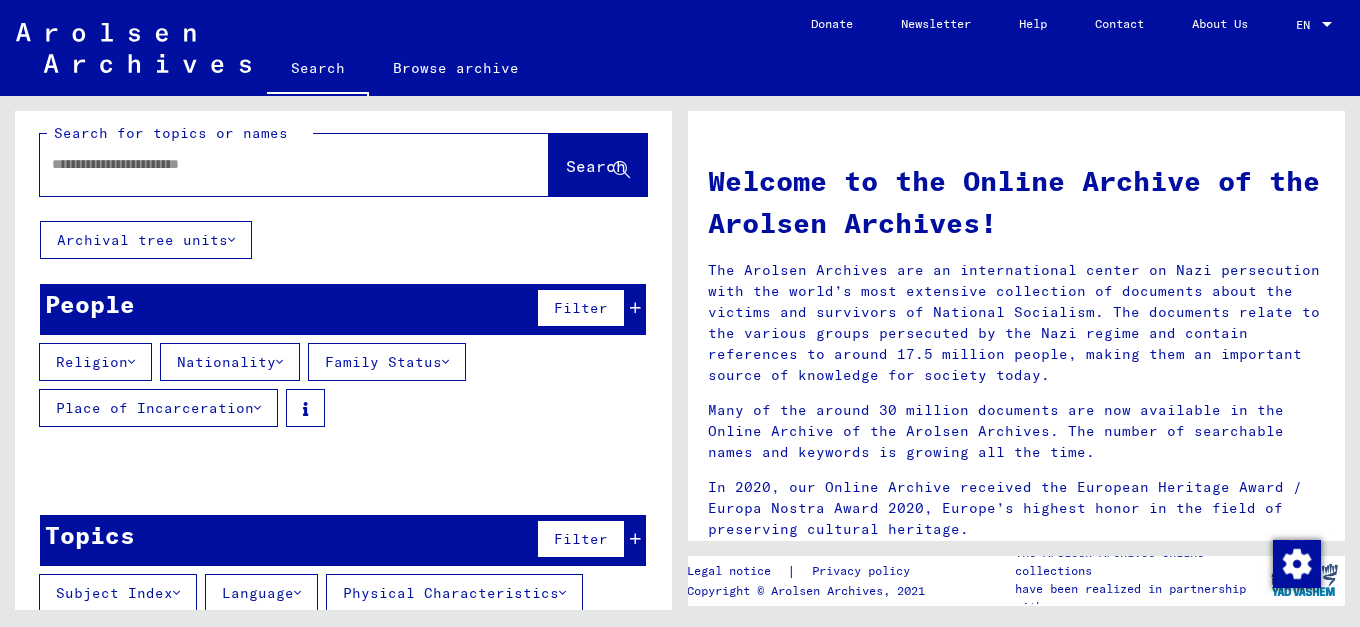 scroll, scrollTop: 0, scrollLeft: 0, axis: both 